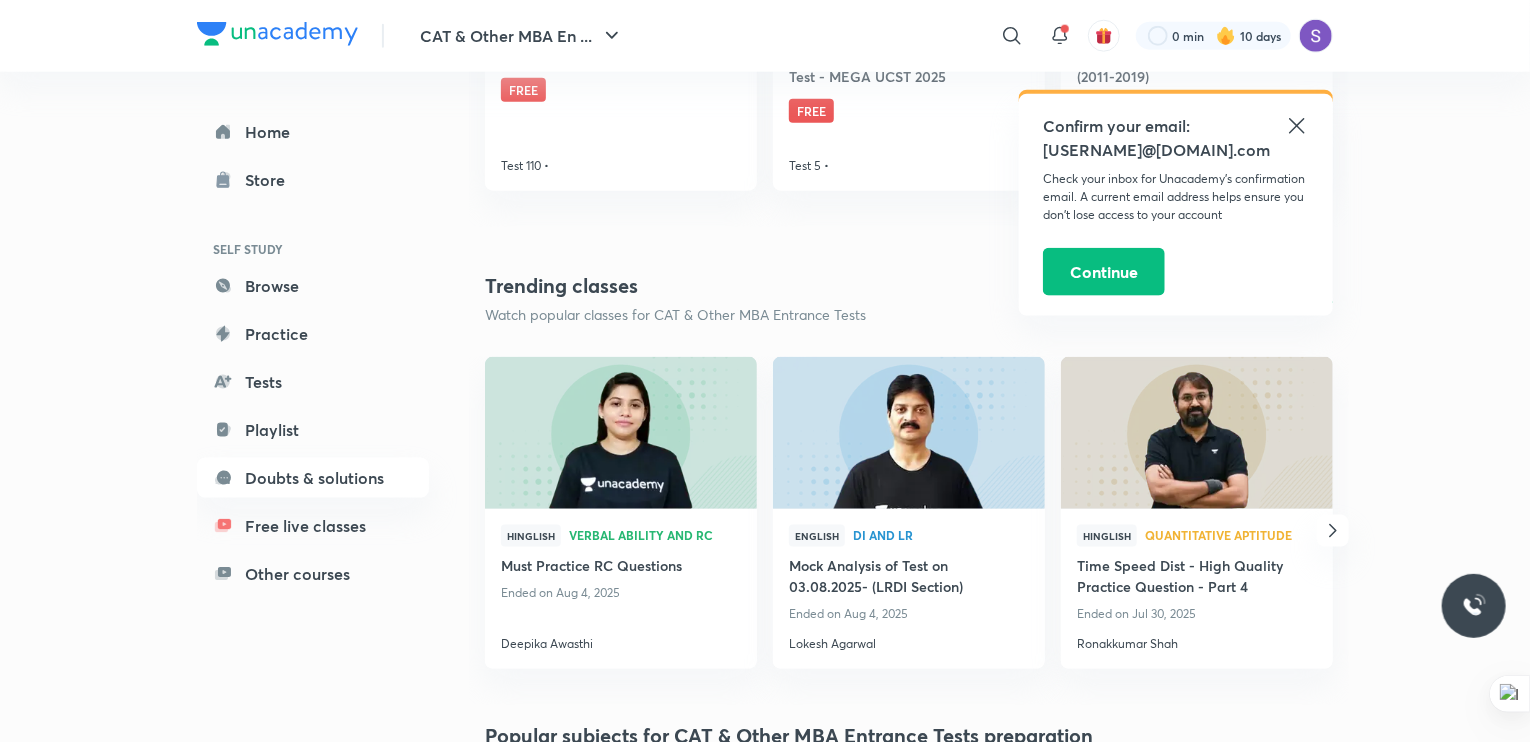 scroll, scrollTop: 1136, scrollLeft: 0, axis: vertical 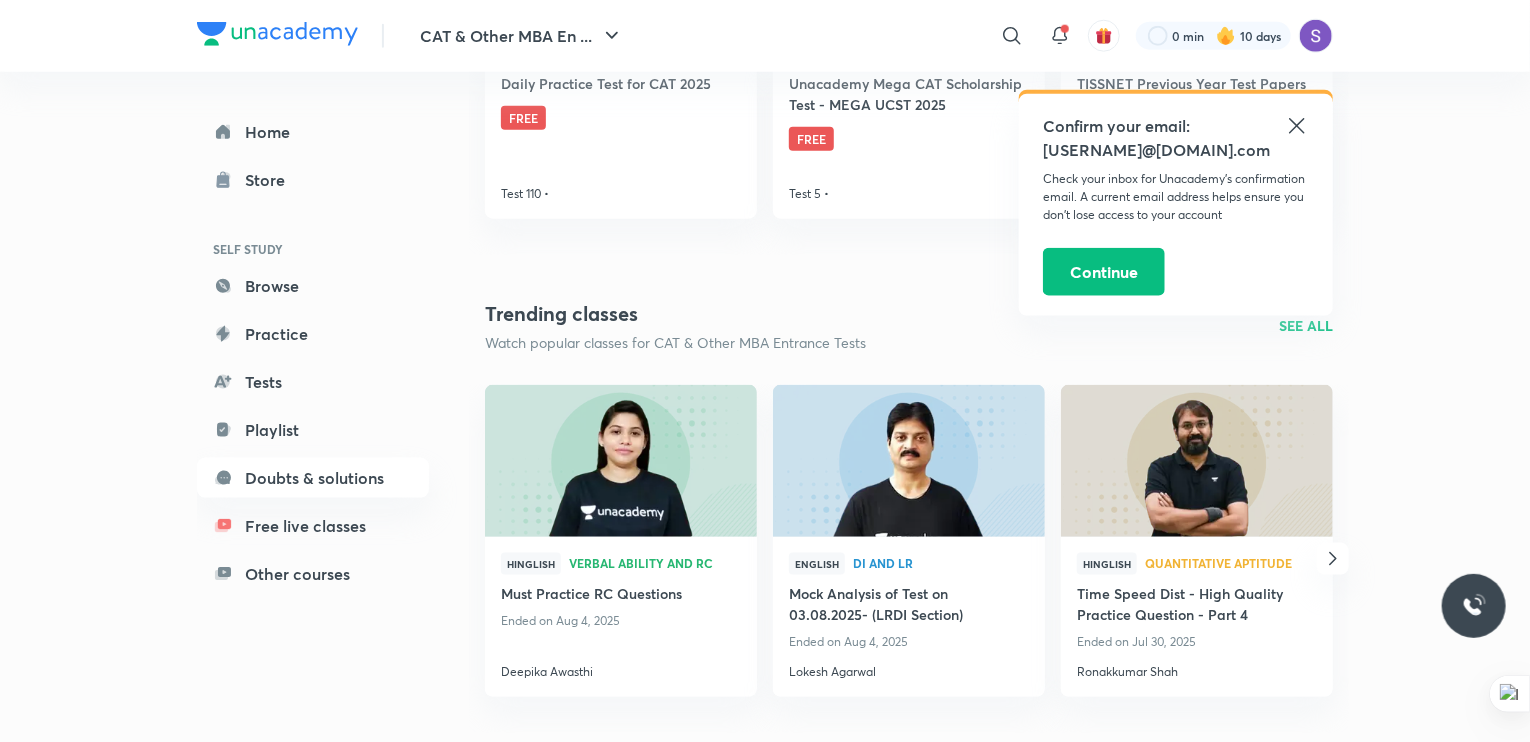 click 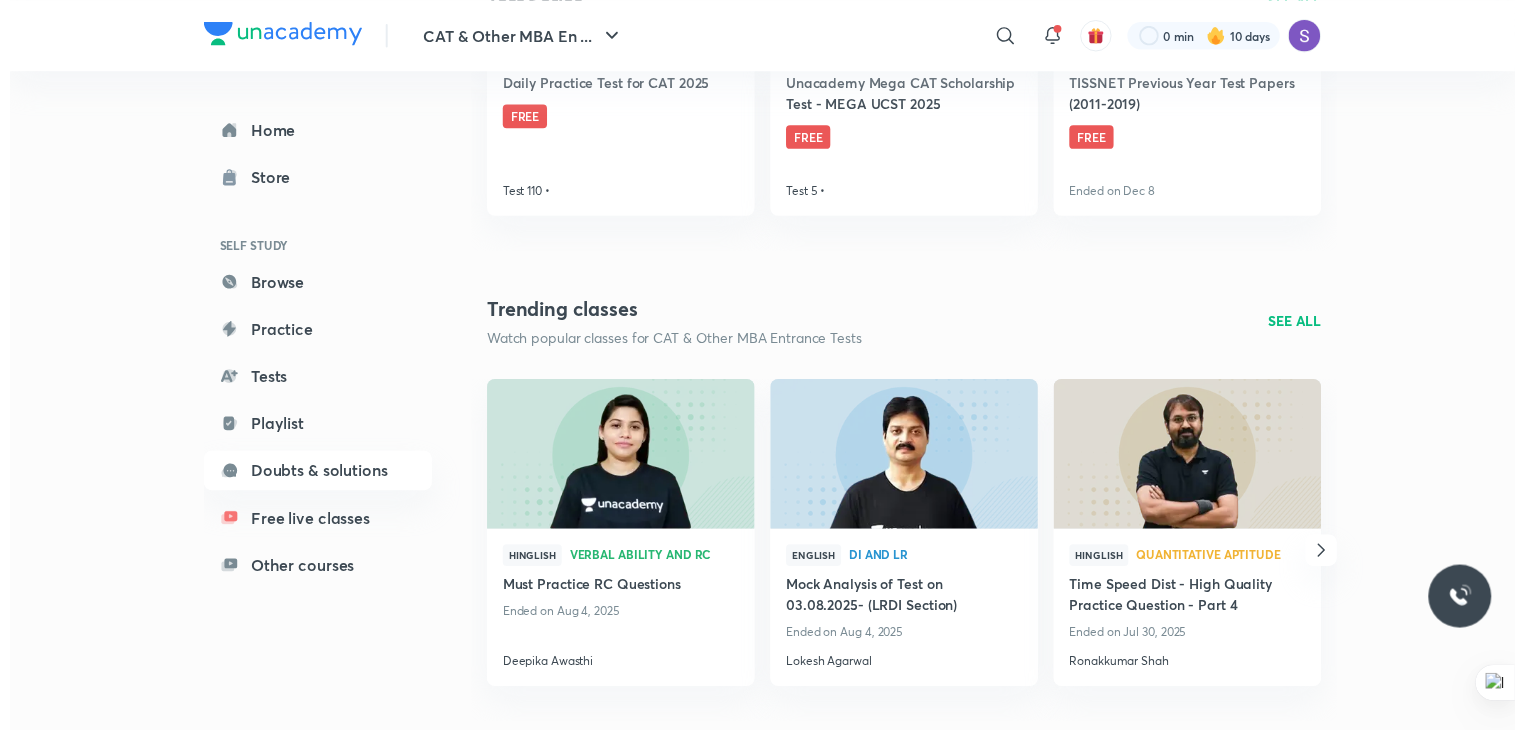 scroll, scrollTop: 0, scrollLeft: 0, axis: both 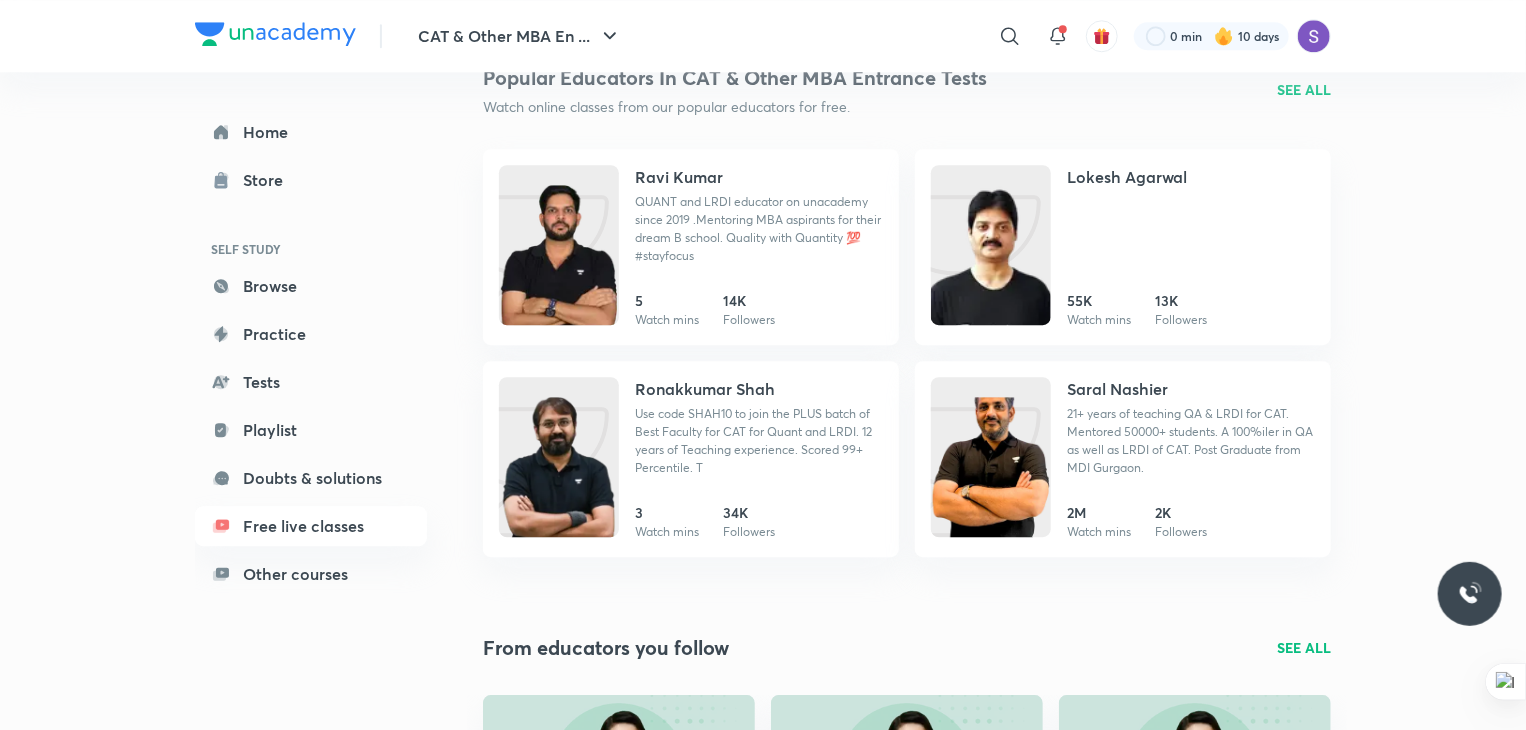 click on "SEE ALL" at bounding box center (1304, 89) 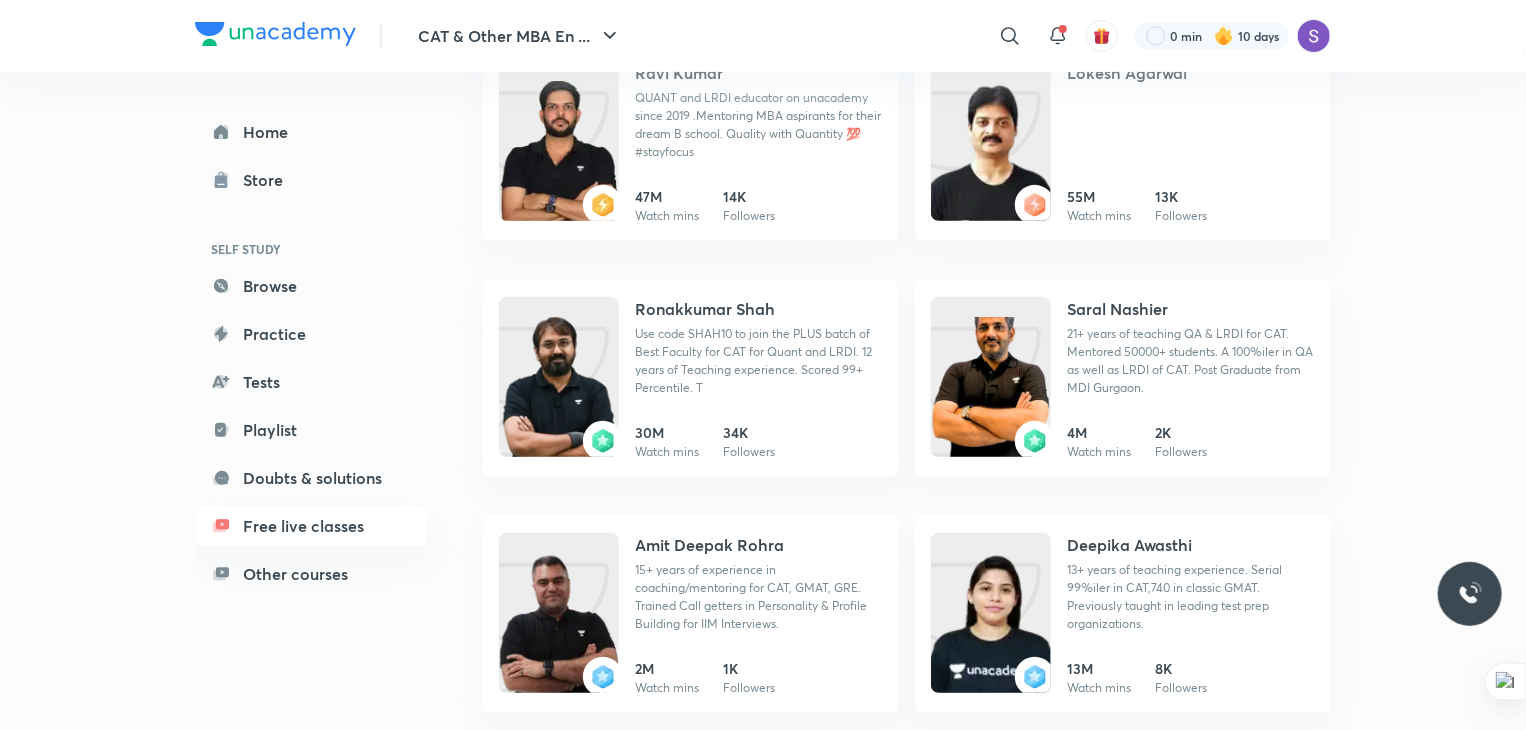 scroll, scrollTop: 362, scrollLeft: 0, axis: vertical 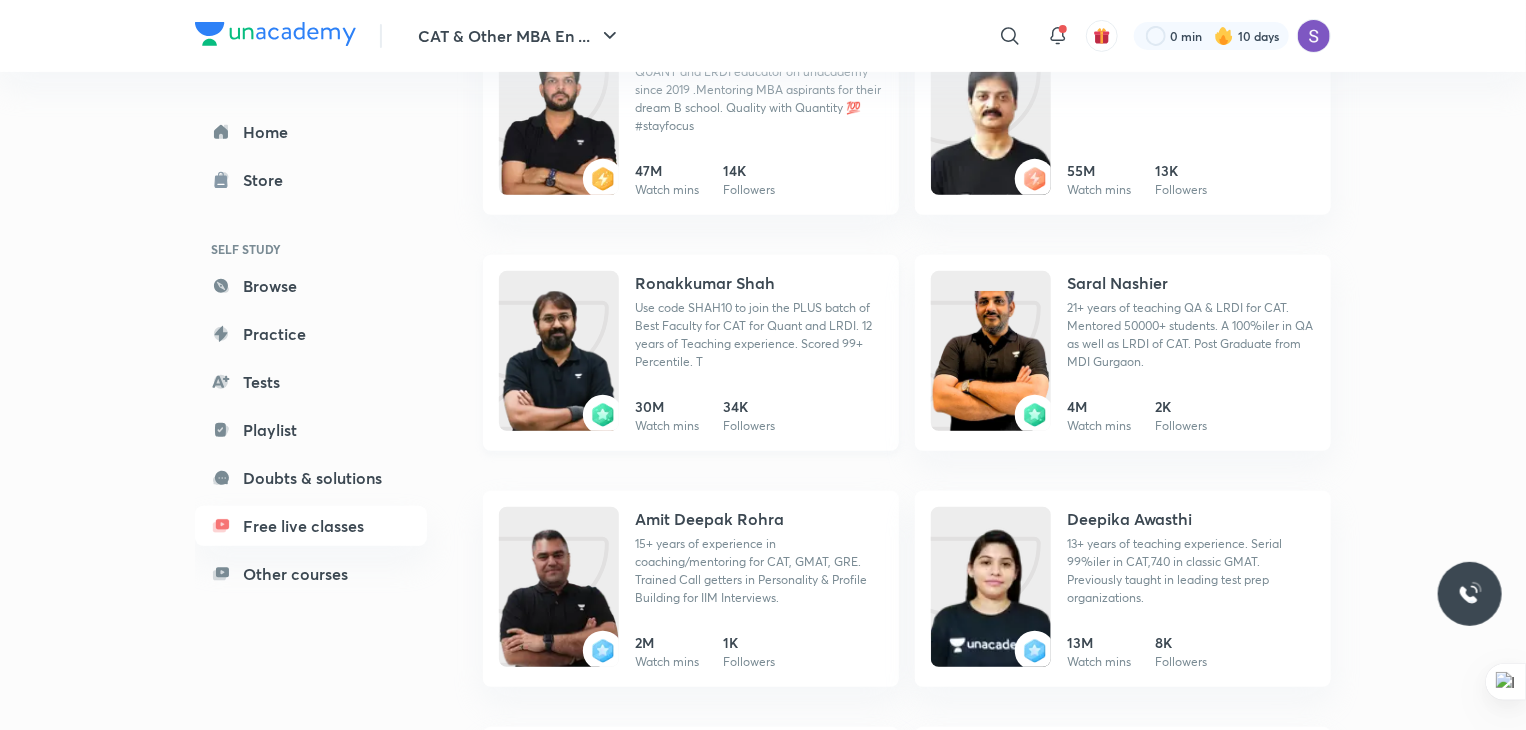 click on "Ronakkumar Shah" at bounding box center (705, 283) 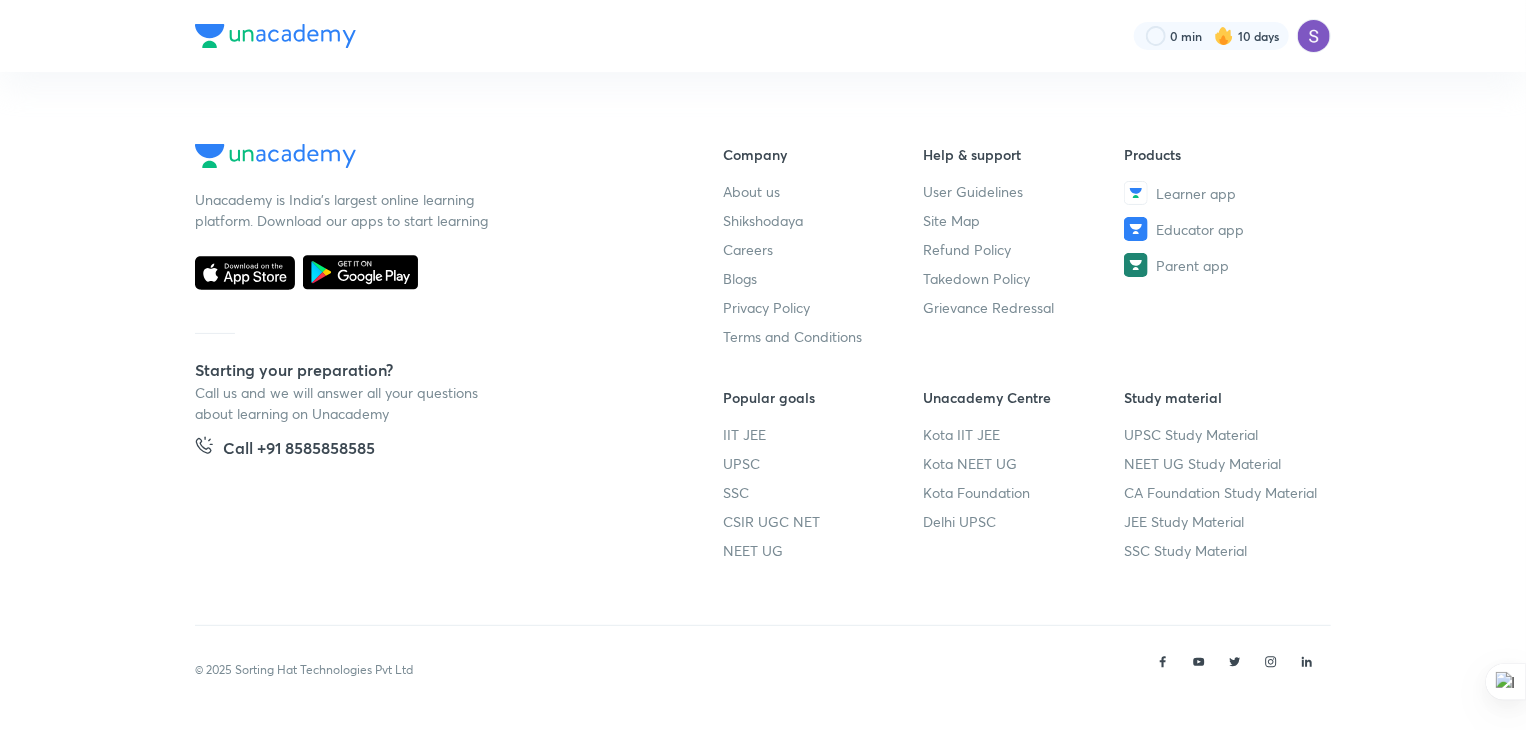 scroll, scrollTop: 0, scrollLeft: 0, axis: both 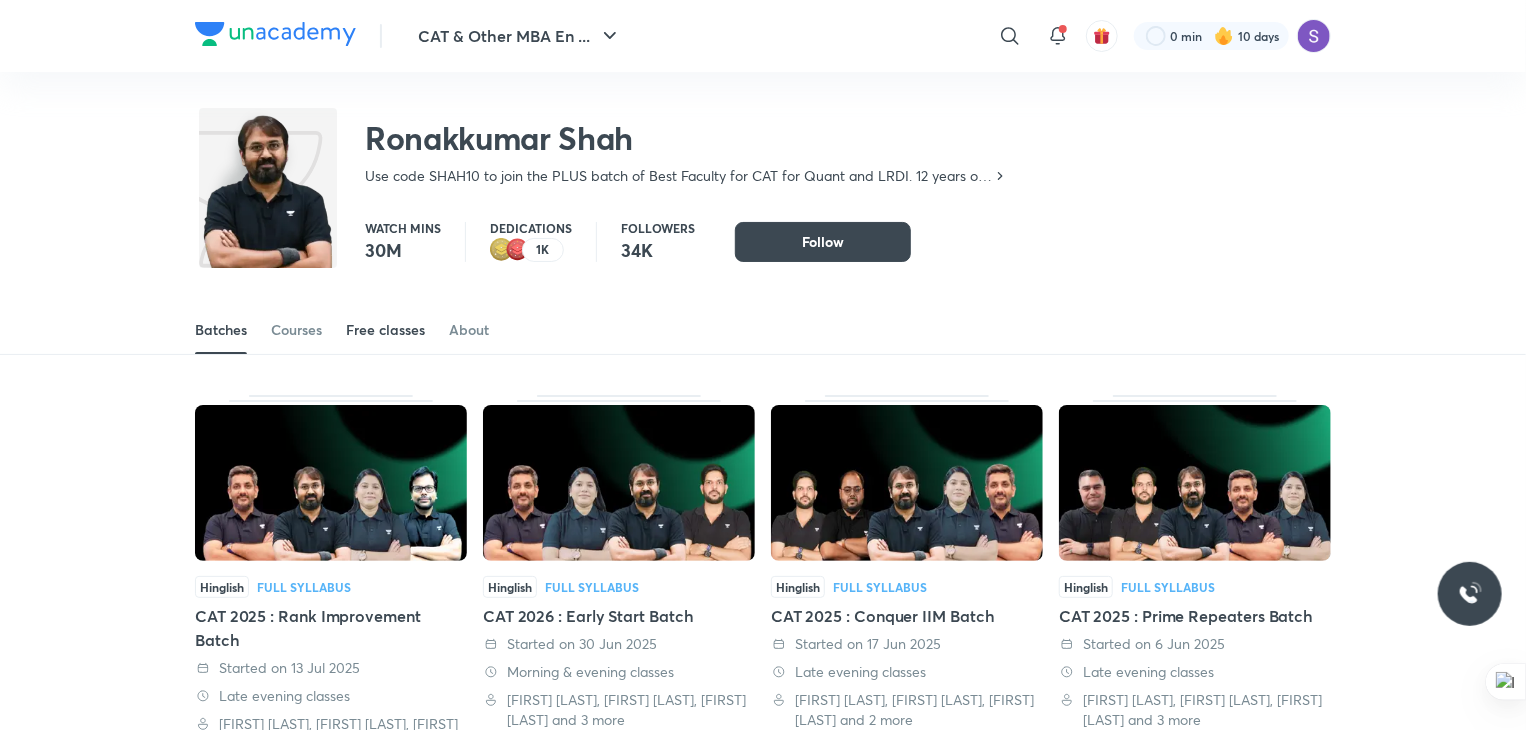 click on "Free classes" at bounding box center [385, 330] 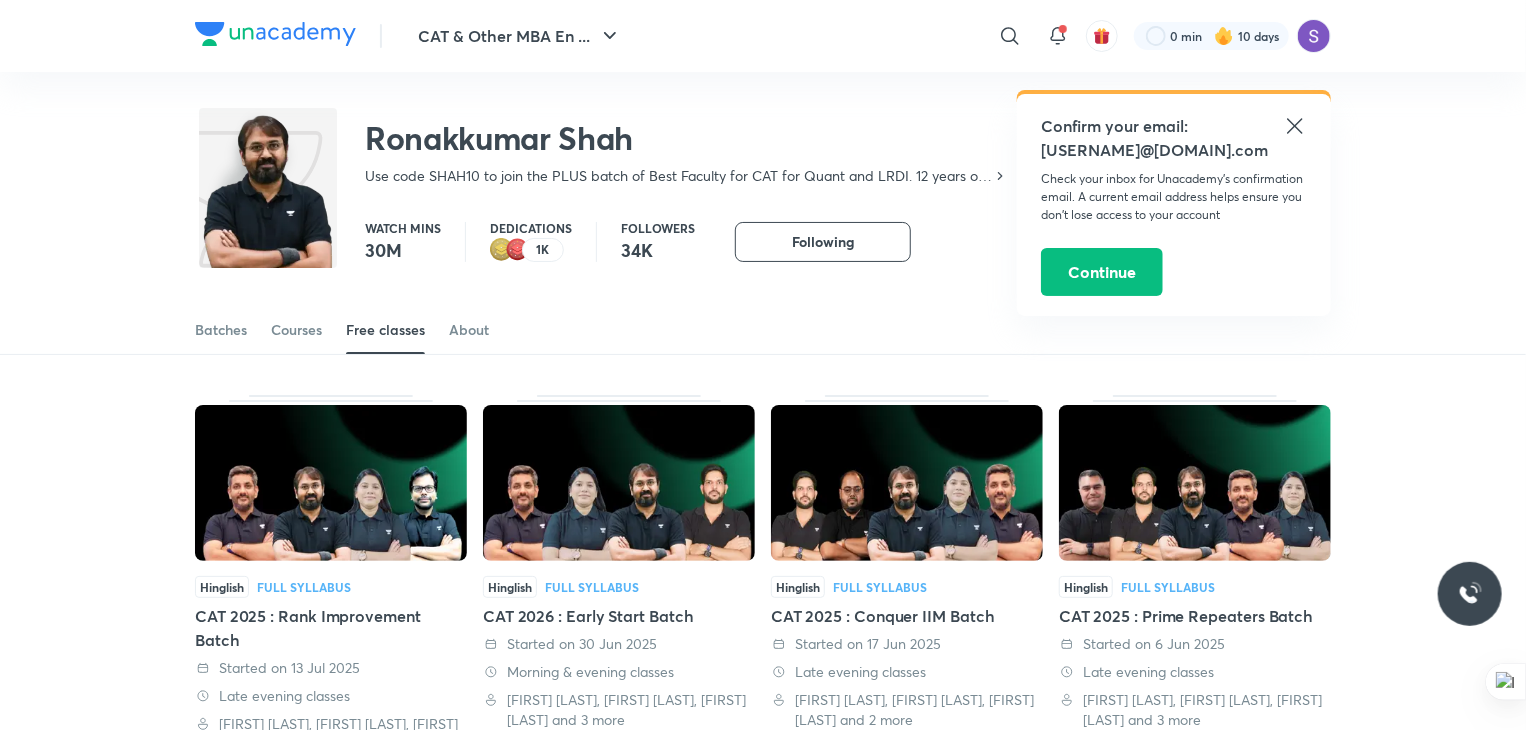 click 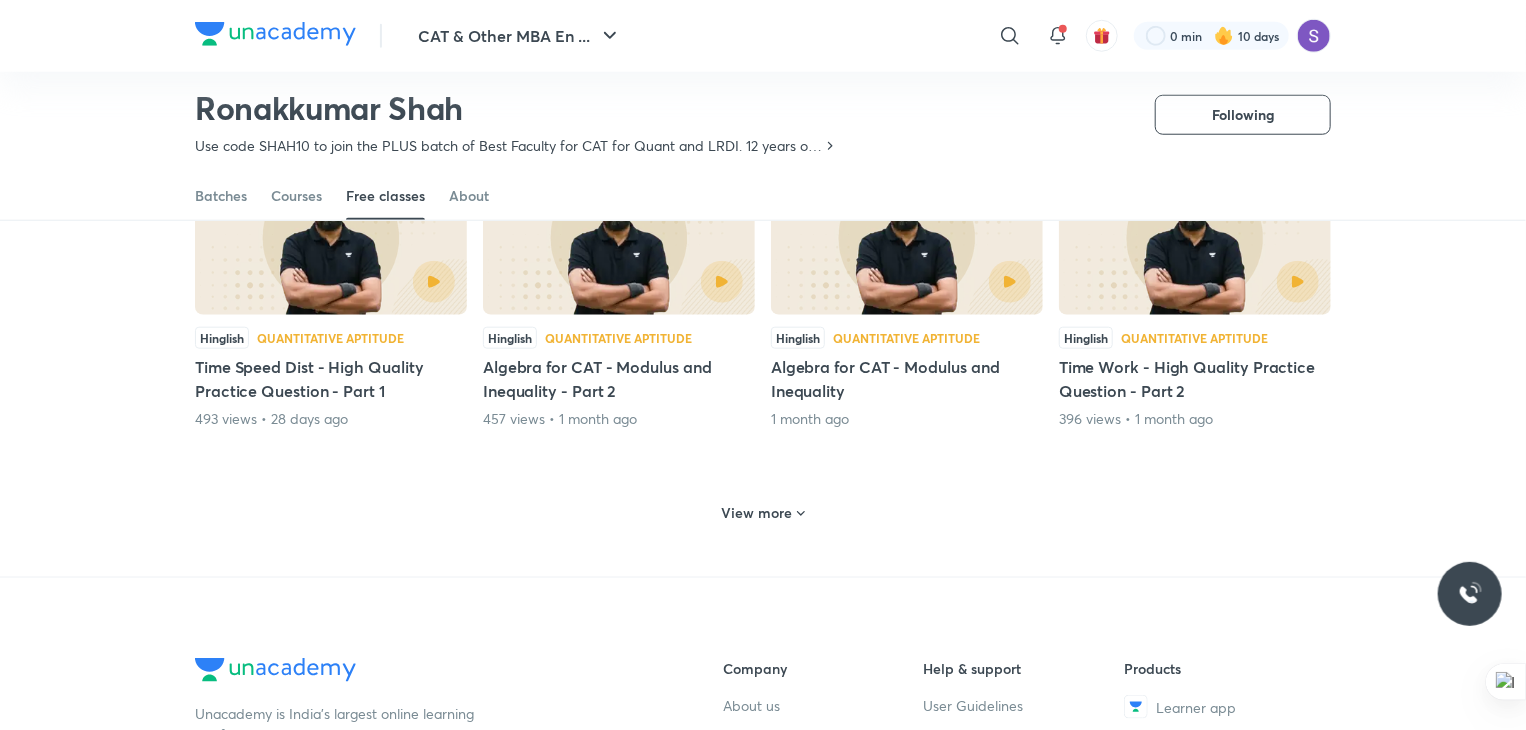 scroll, scrollTop: 893, scrollLeft: 0, axis: vertical 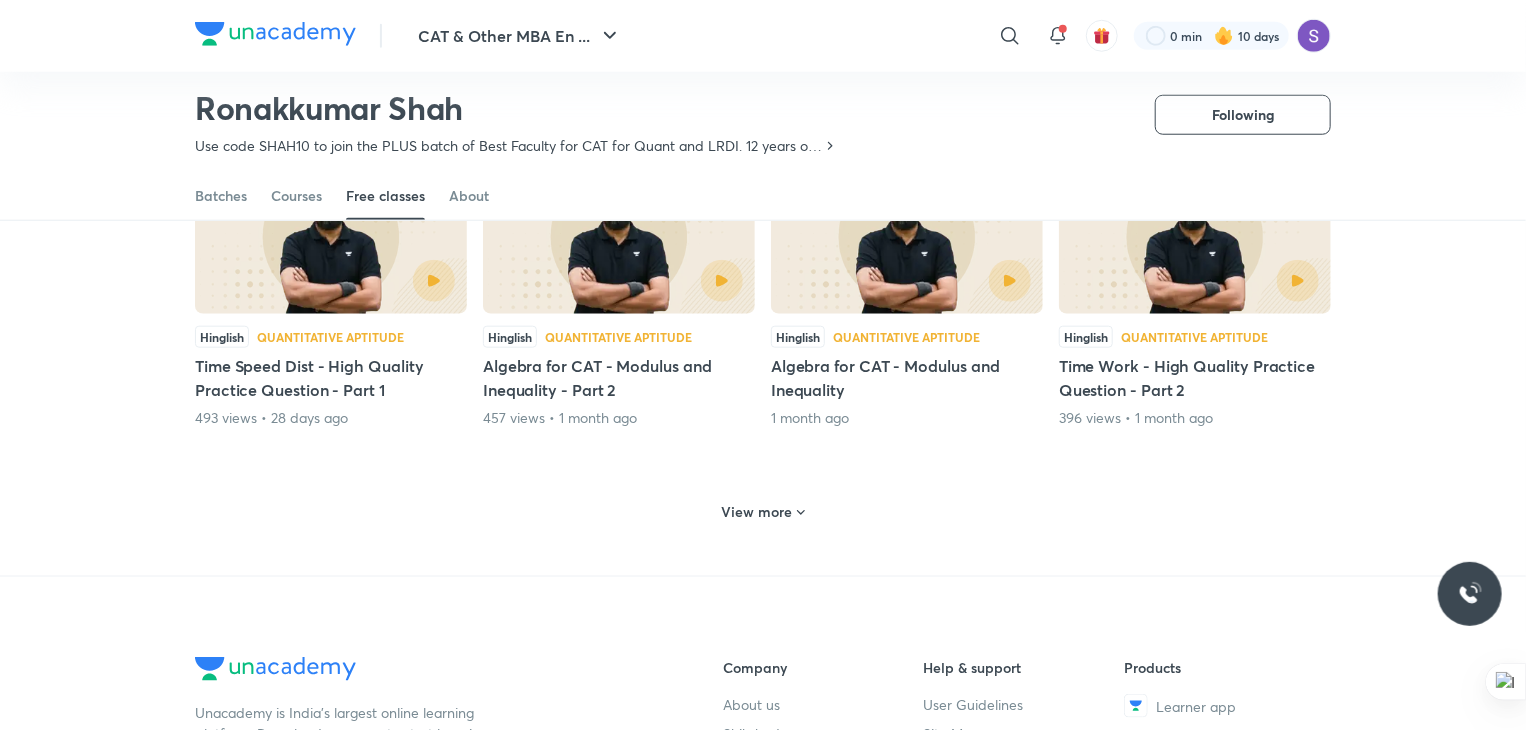 click on "View more" at bounding box center [763, 510] 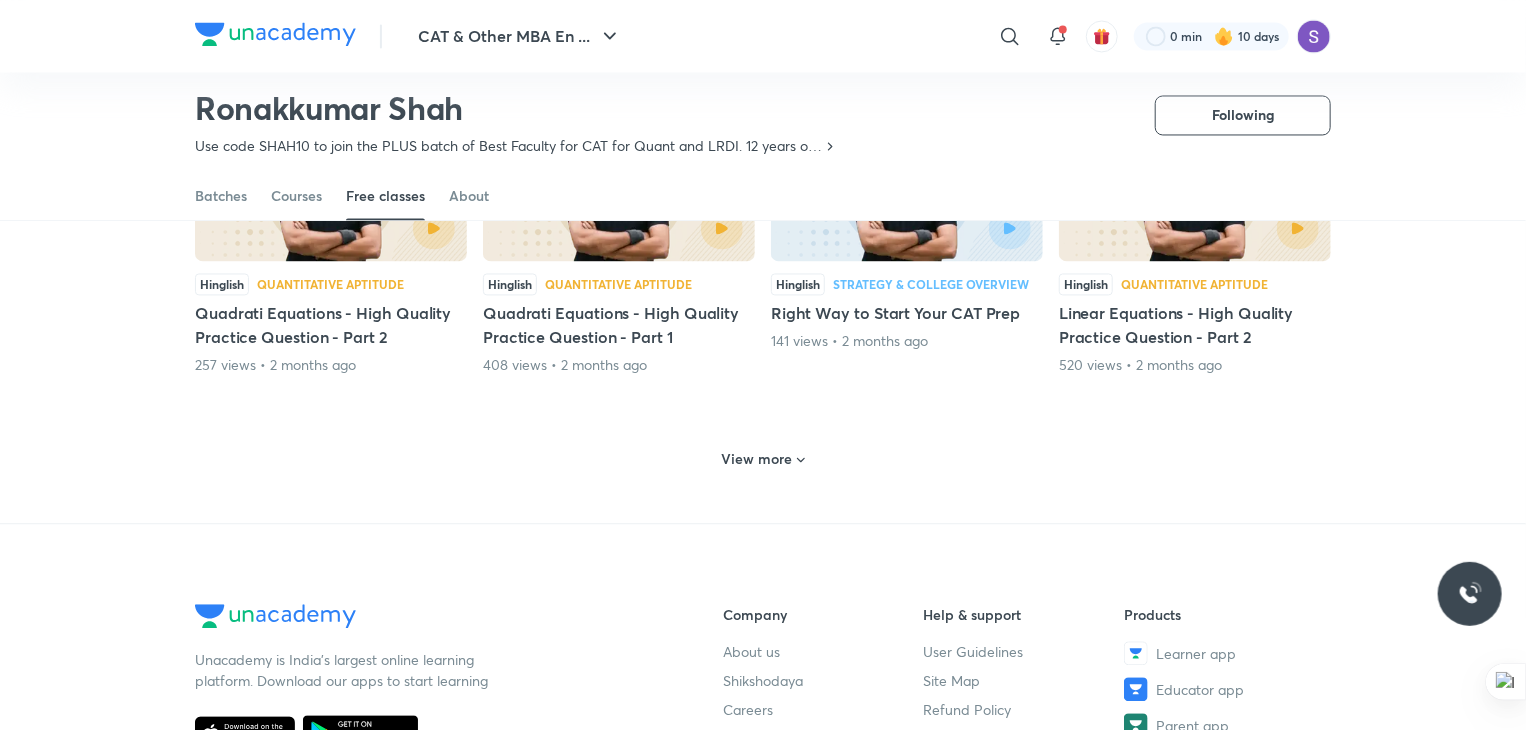 scroll, scrollTop: 1925, scrollLeft: 0, axis: vertical 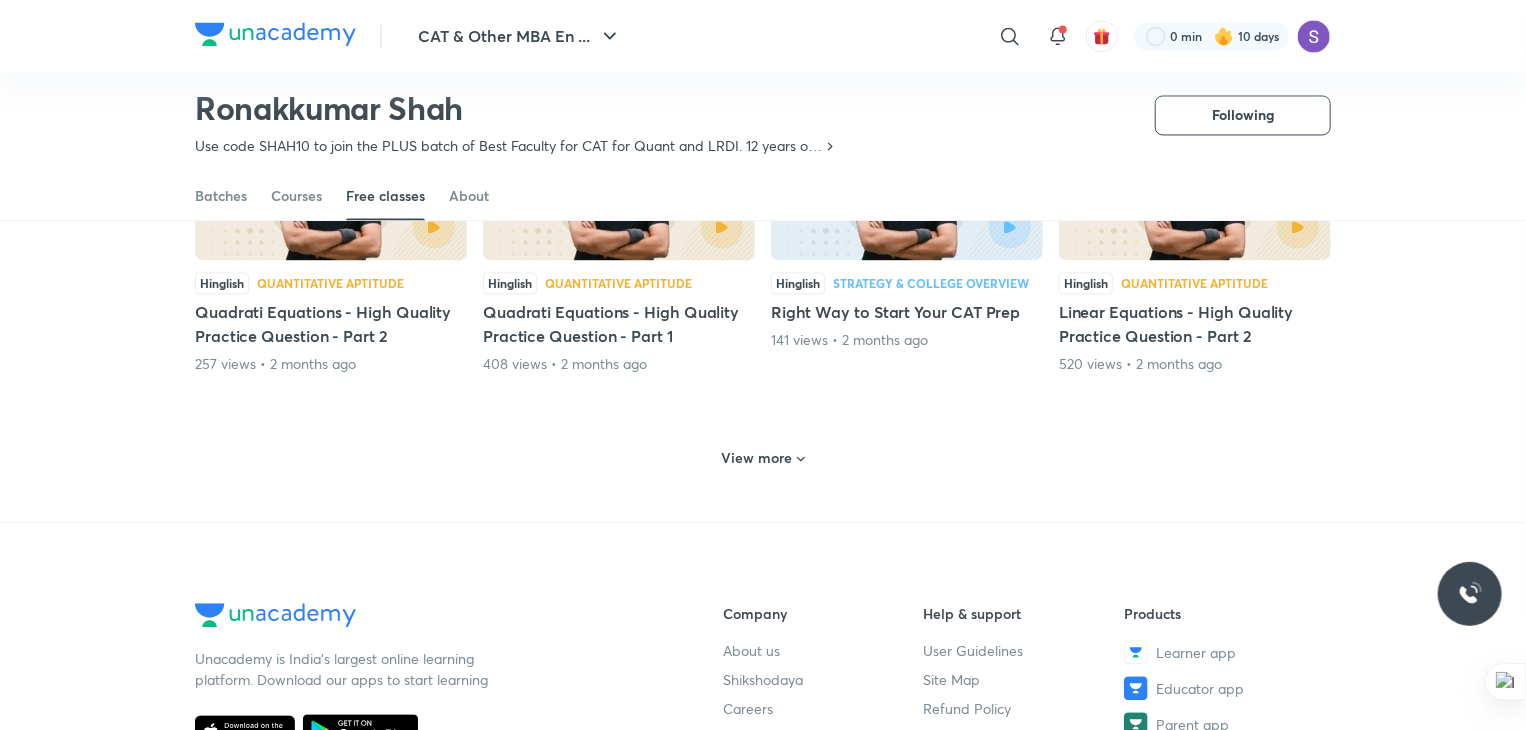 click on "View more" at bounding box center (757, 458) 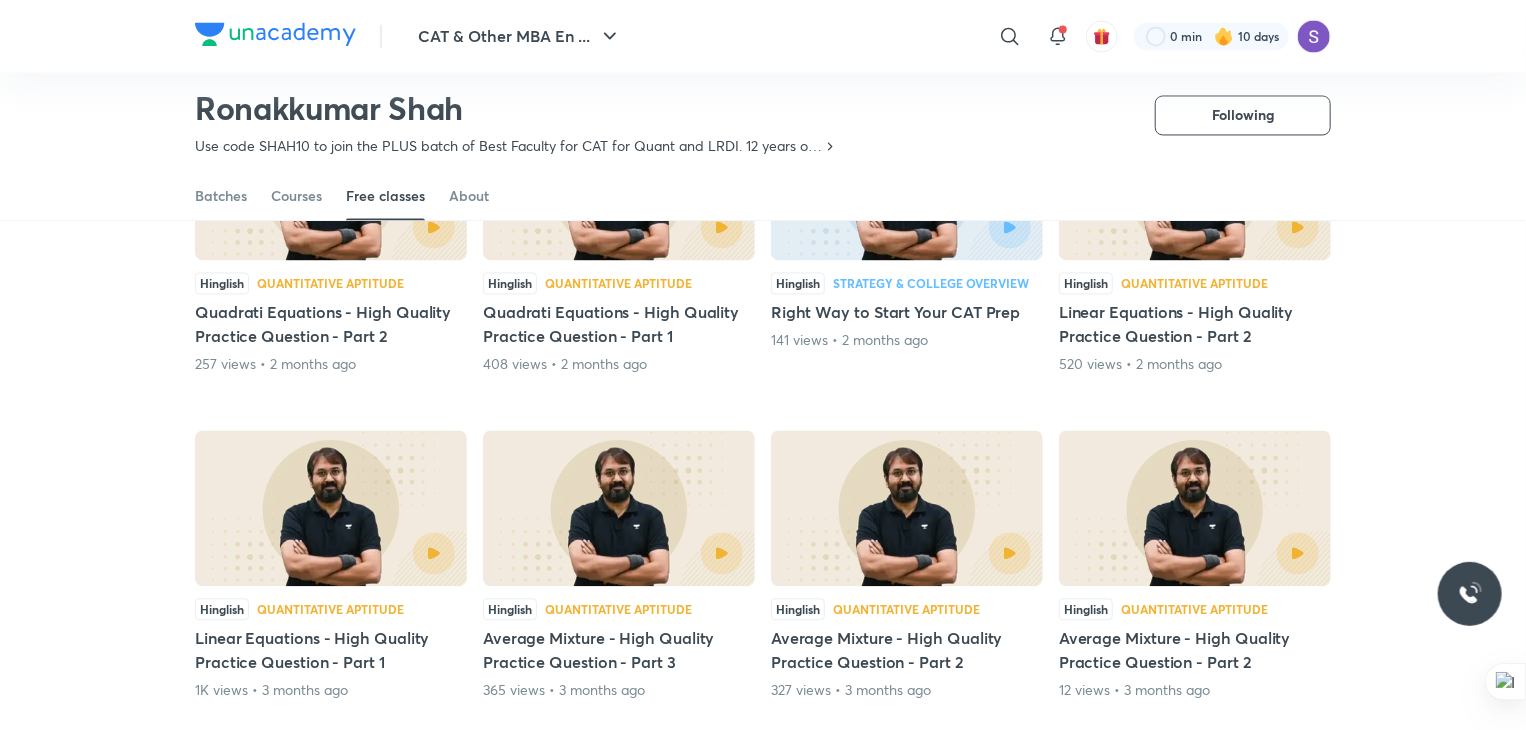 scroll, scrollTop: 0, scrollLeft: 0, axis: both 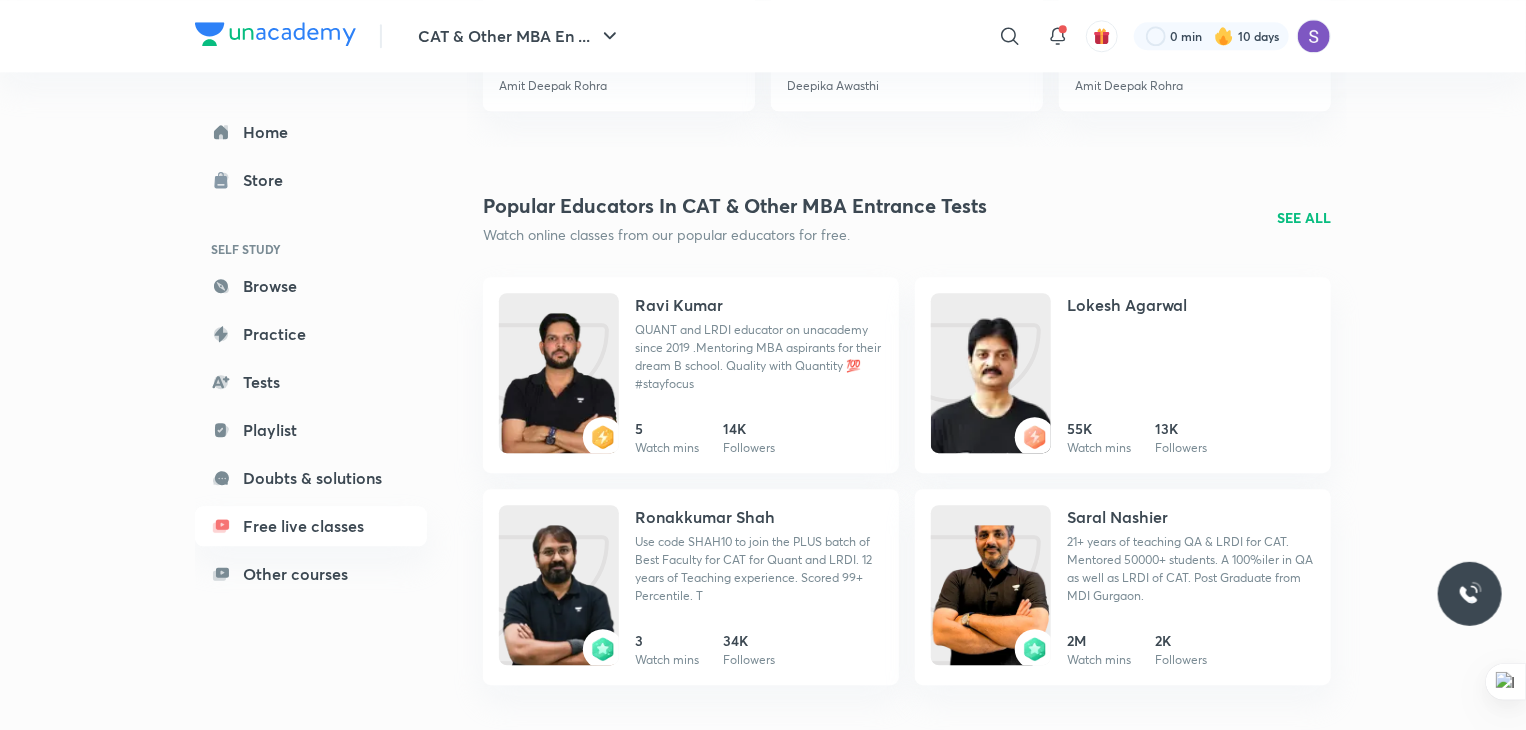 click on "Popular educators in CAT & Other MBA Entrance Tests Watch online classes from our popular educators for free. SEE ALL" at bounding box center (907, 218) 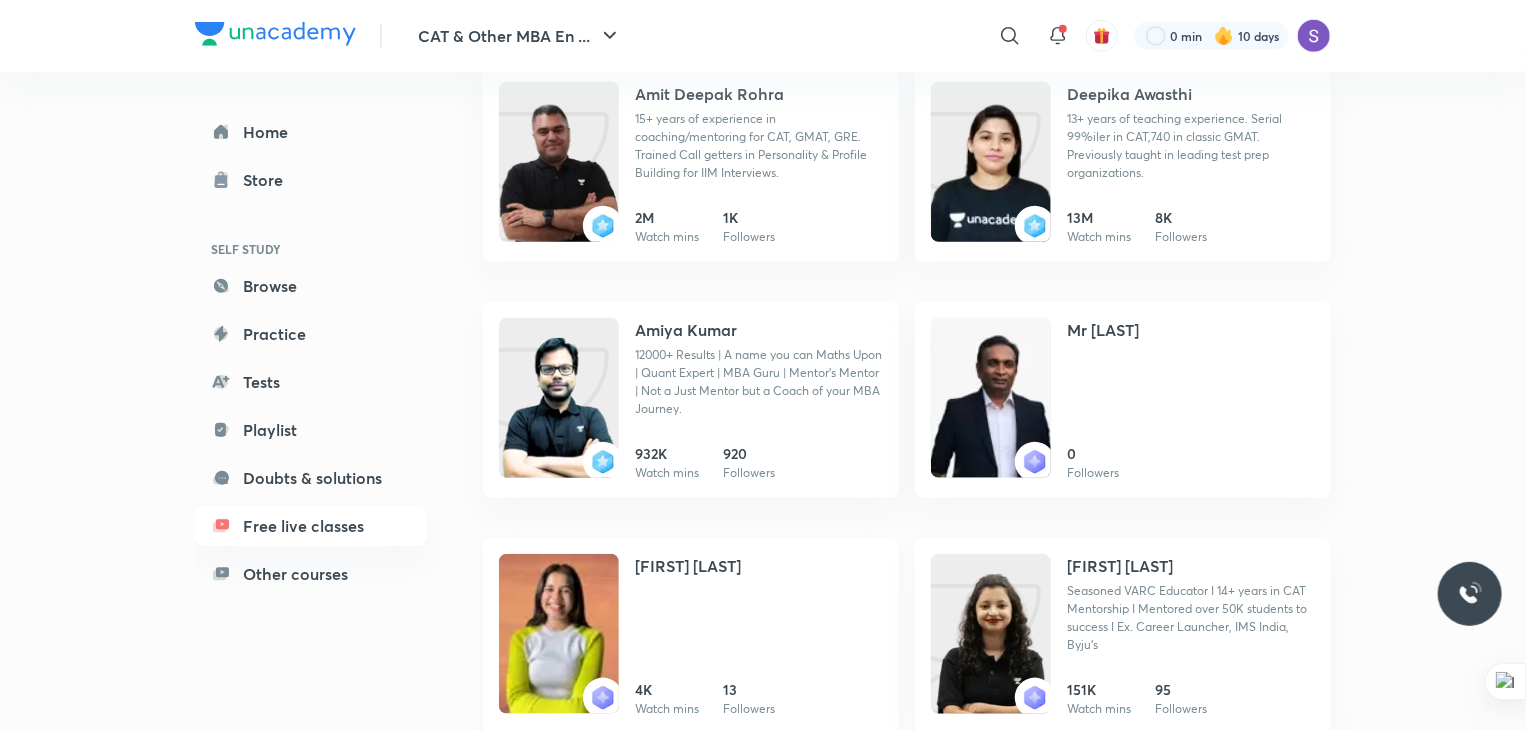 scroll, scrollTop: 786, scrollLeft: 0, axis: vertical 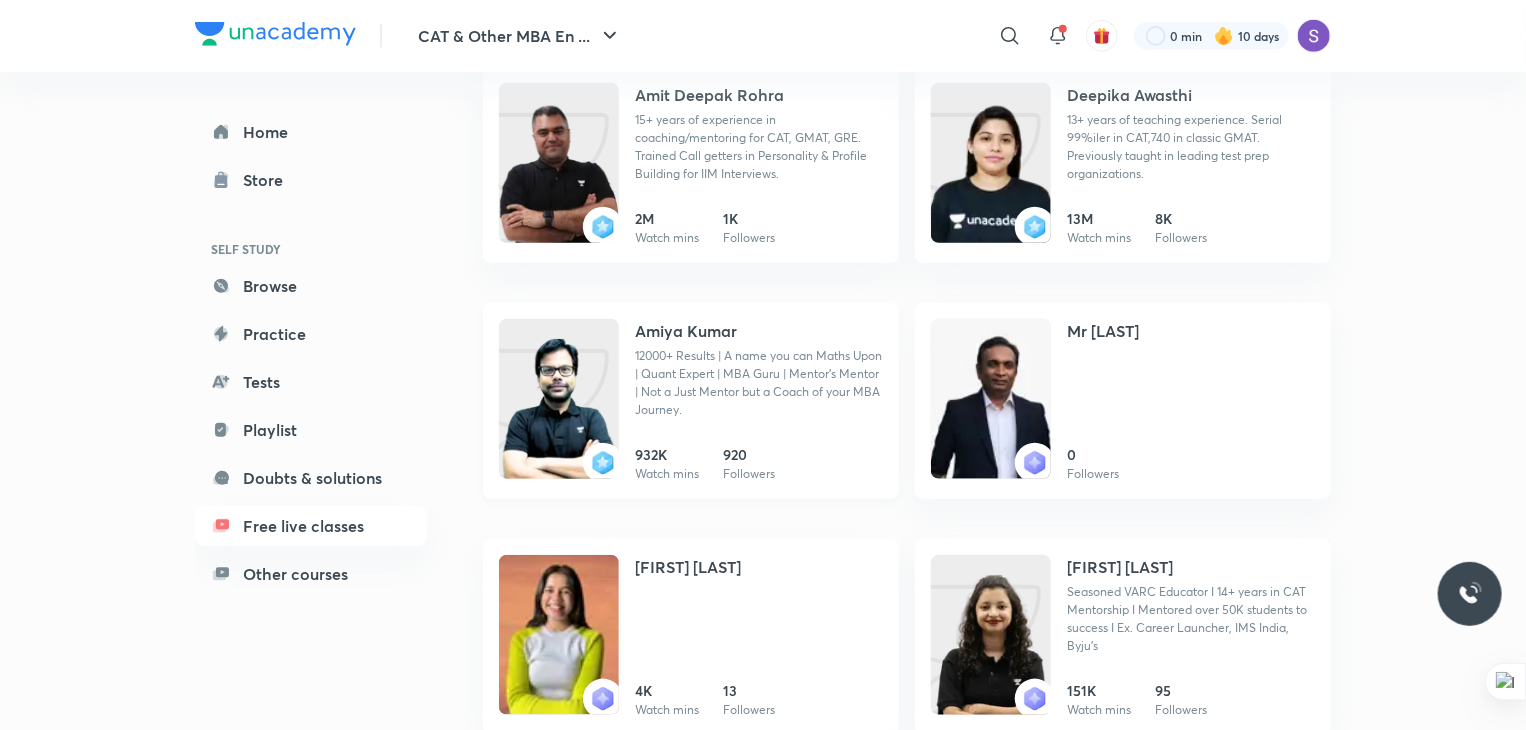 click on "Amiya Kumar" at bounding box center [686, 331] 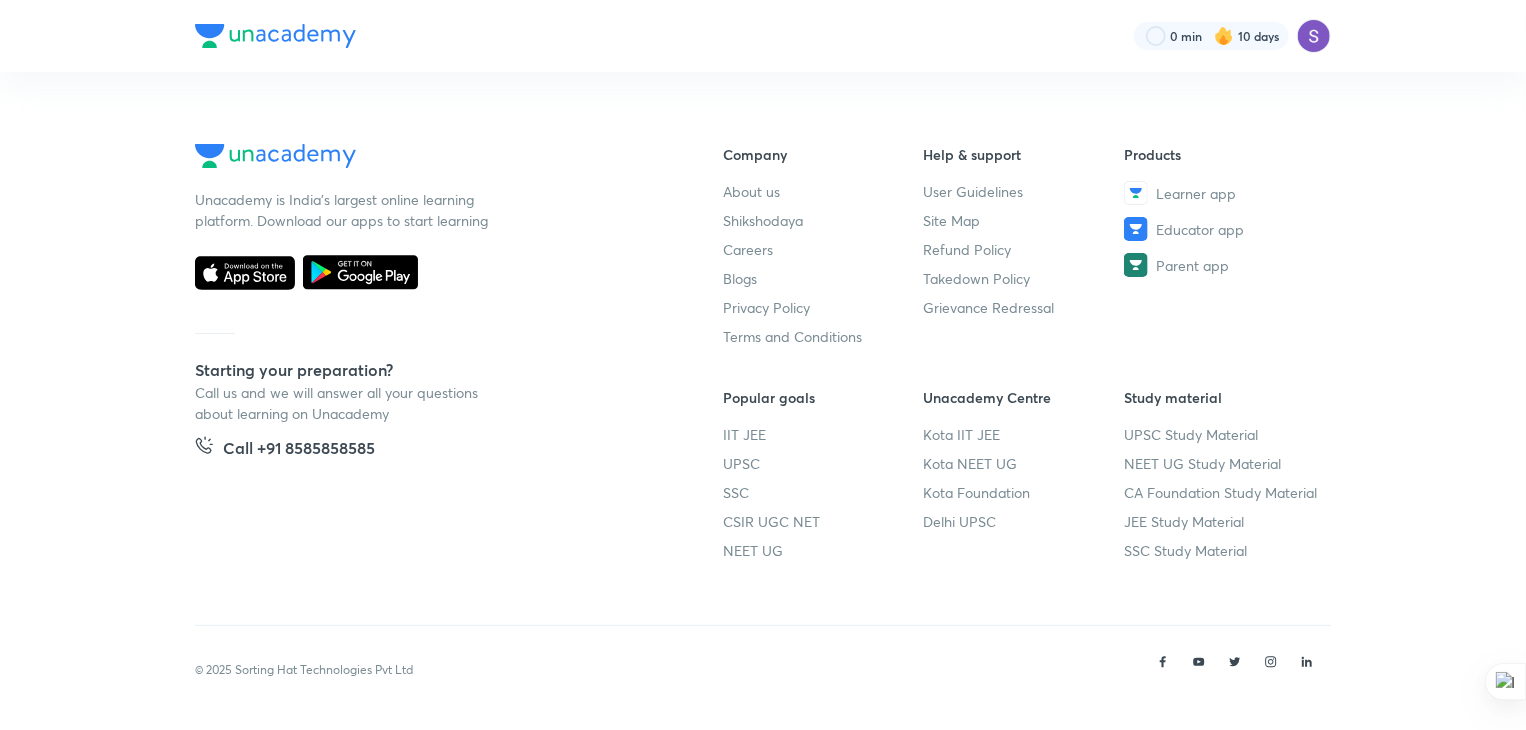 scroll, scrollTop: 0, scrollLeft: 0, axis: both 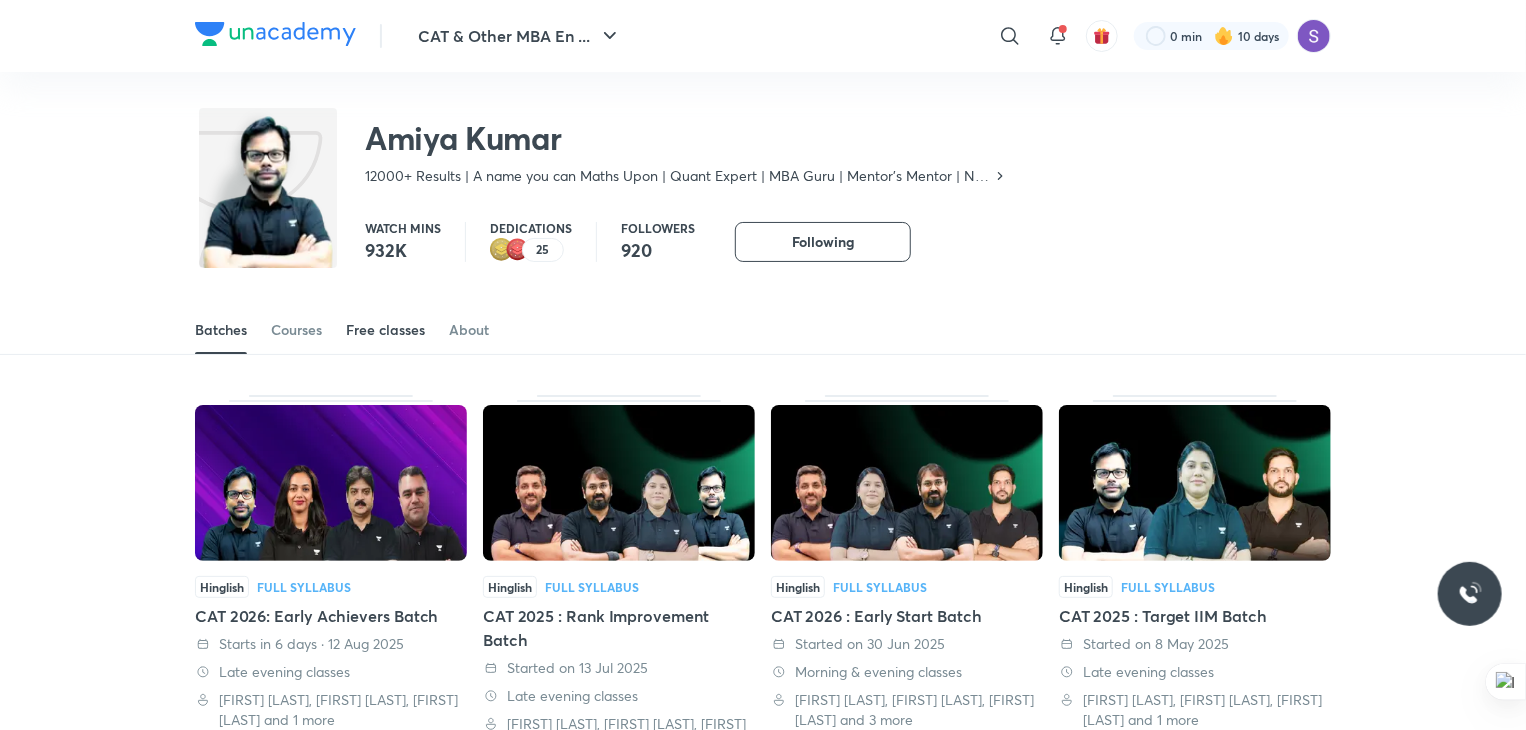 click on "Free classes" at bounding box center (385, 330) 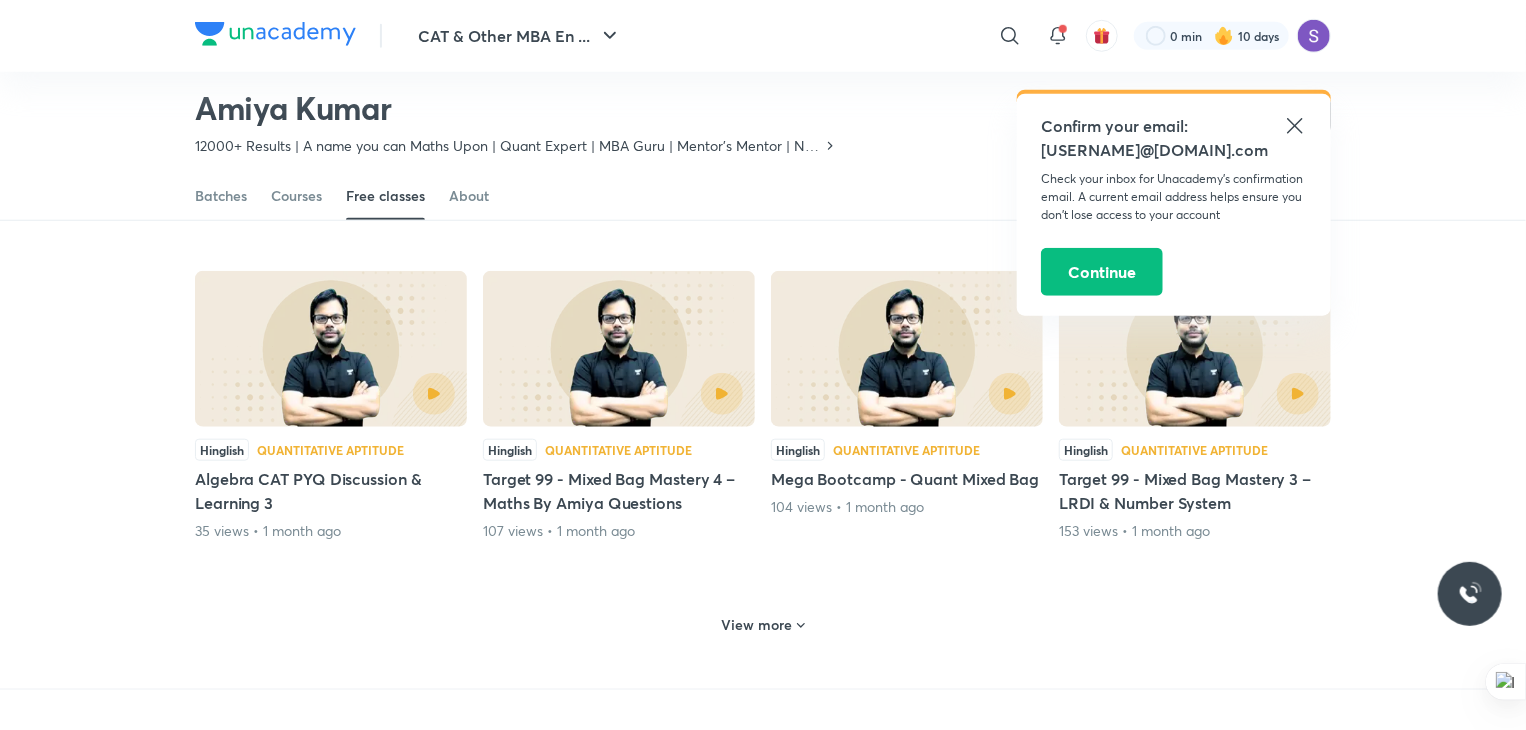 scroll, scrollTop: 780, scrollLeft: 0, axis: vertical 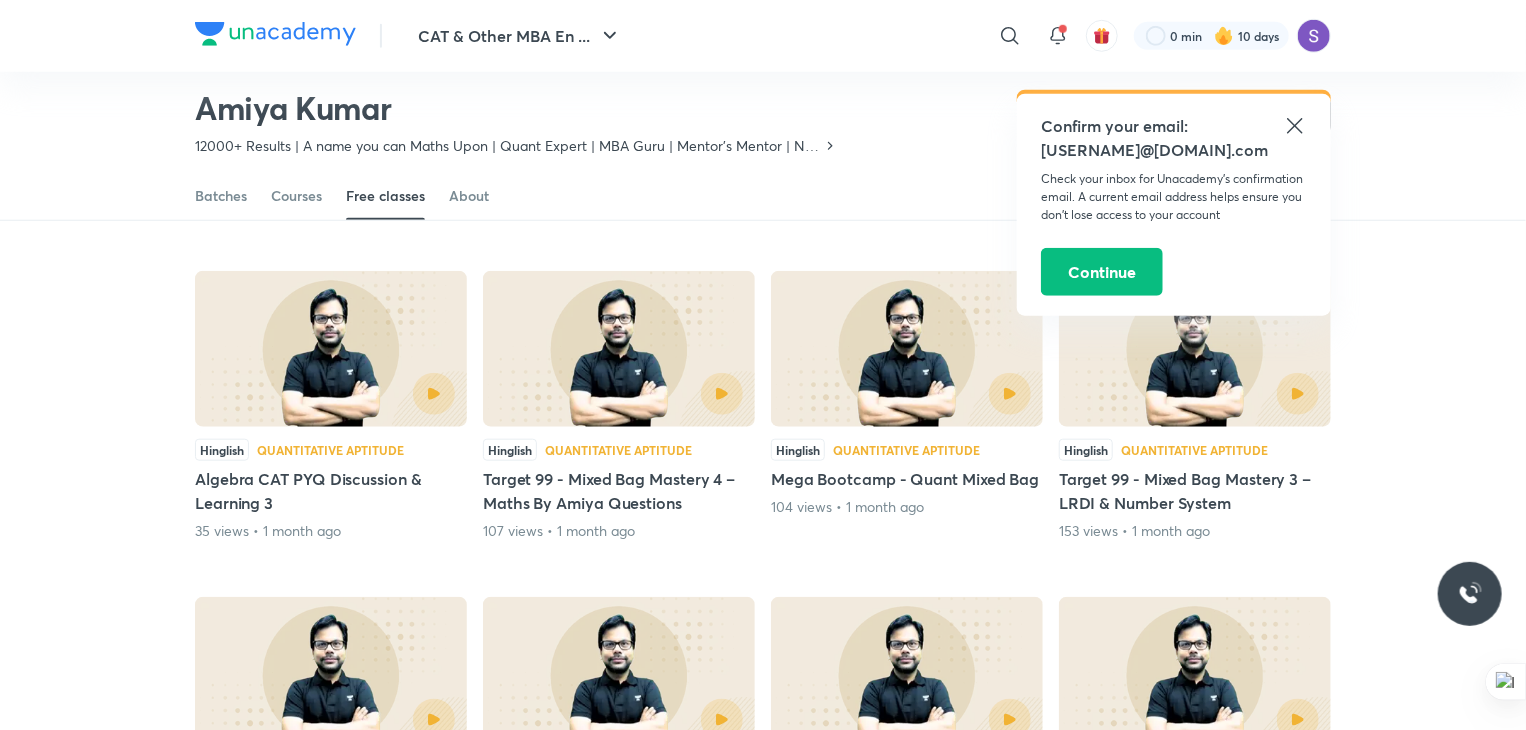 click 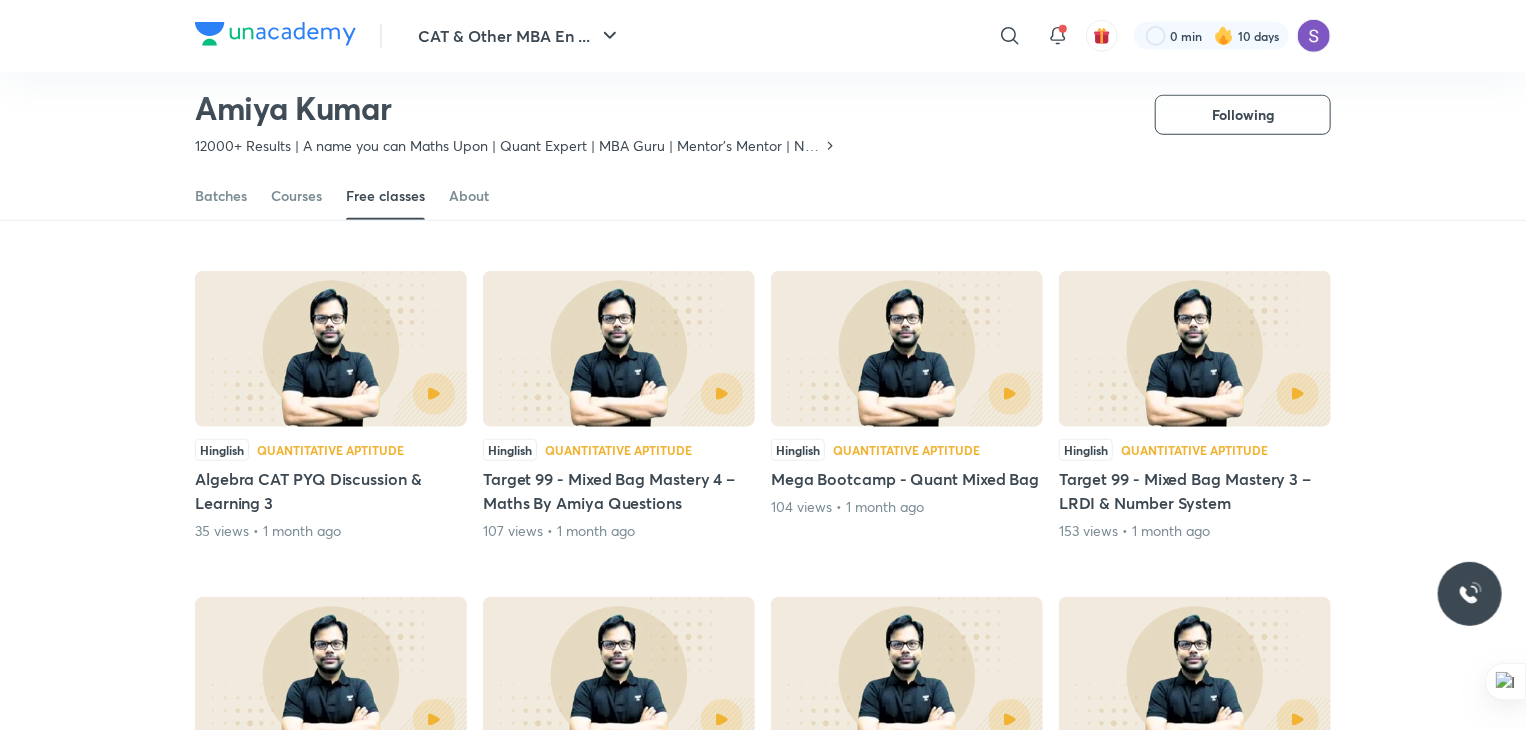 scroll, scrollTop: 0, scrollLeft: 0, axis: both 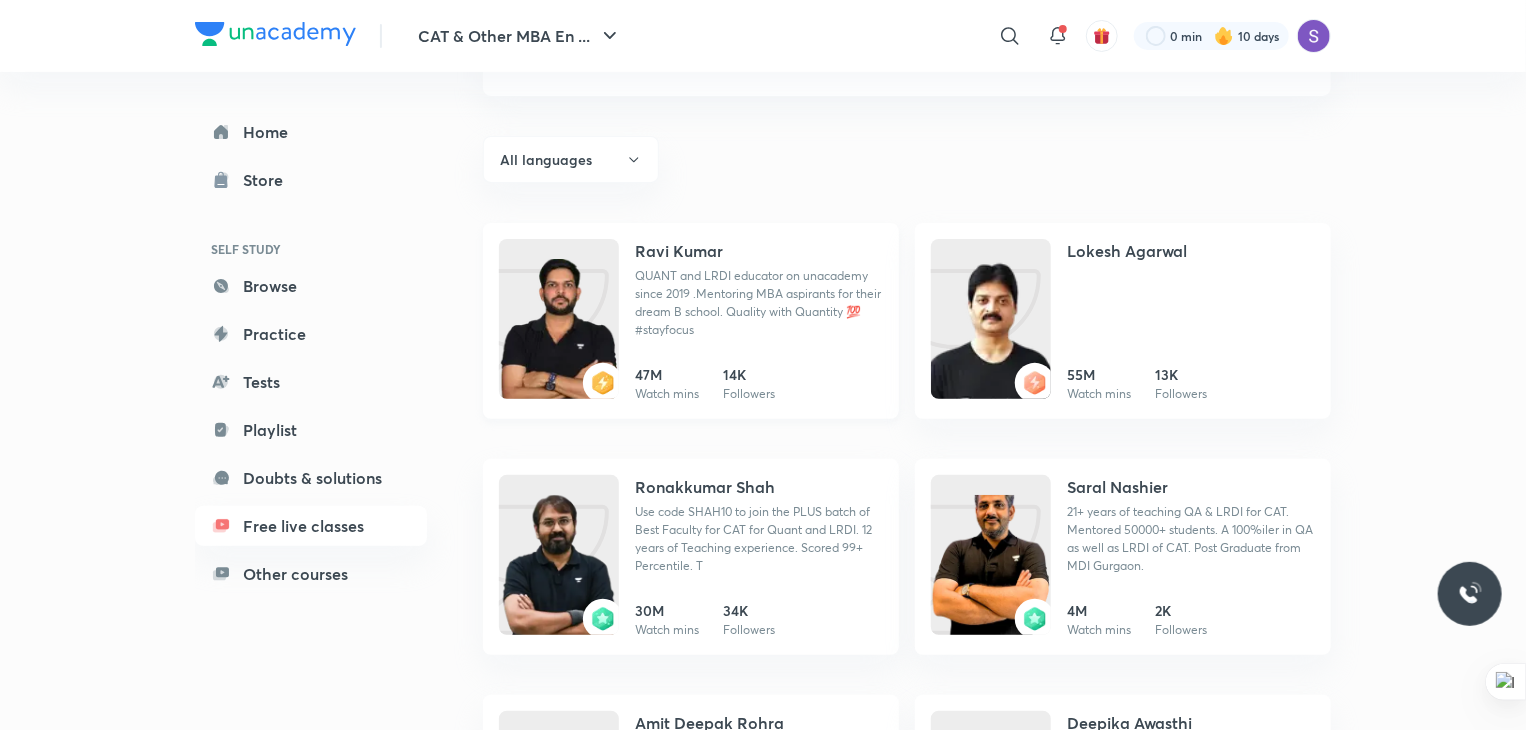 click on "Ravi Kumar" at bounding box center [679, 251] 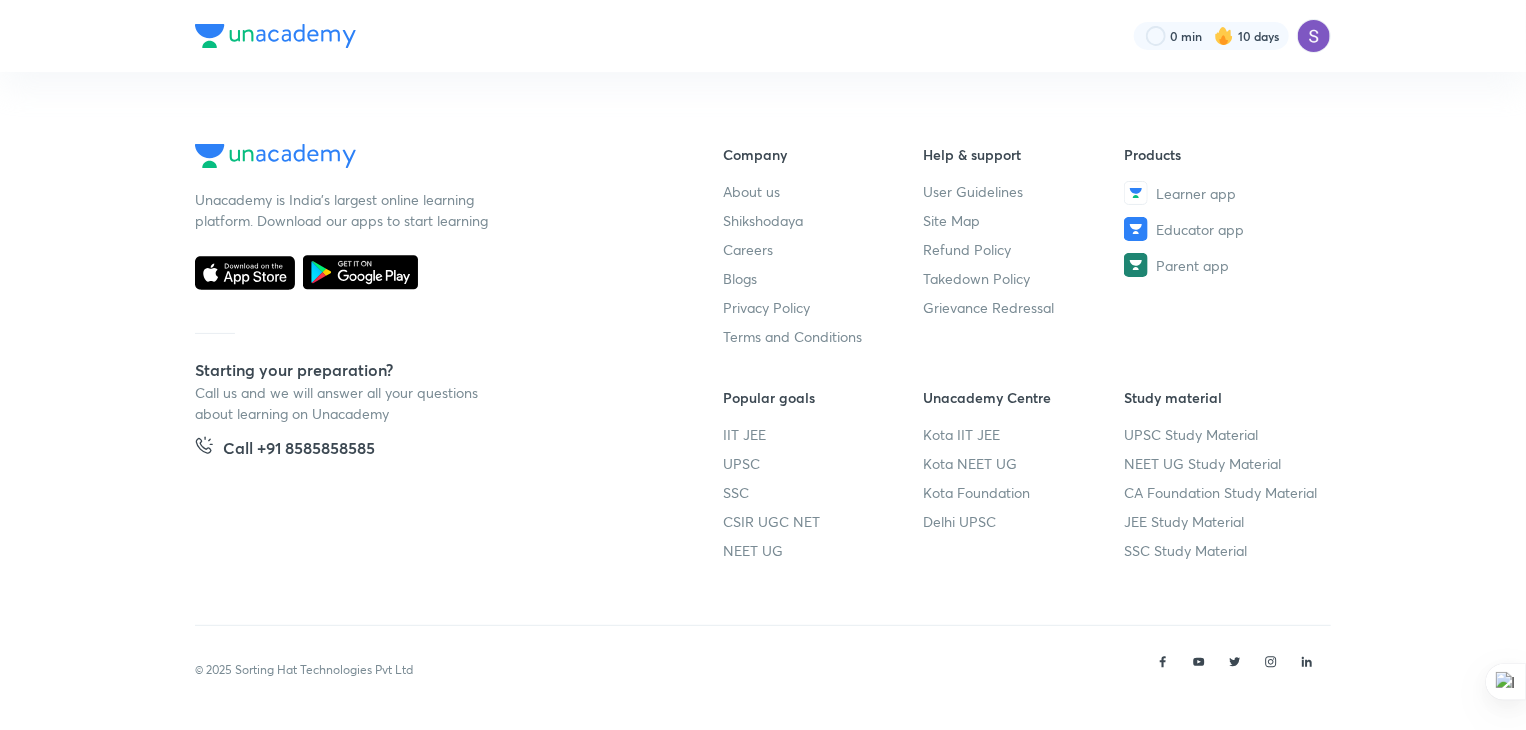 scroll, scrollTop: 0, scrollLeft: 0, axis: both 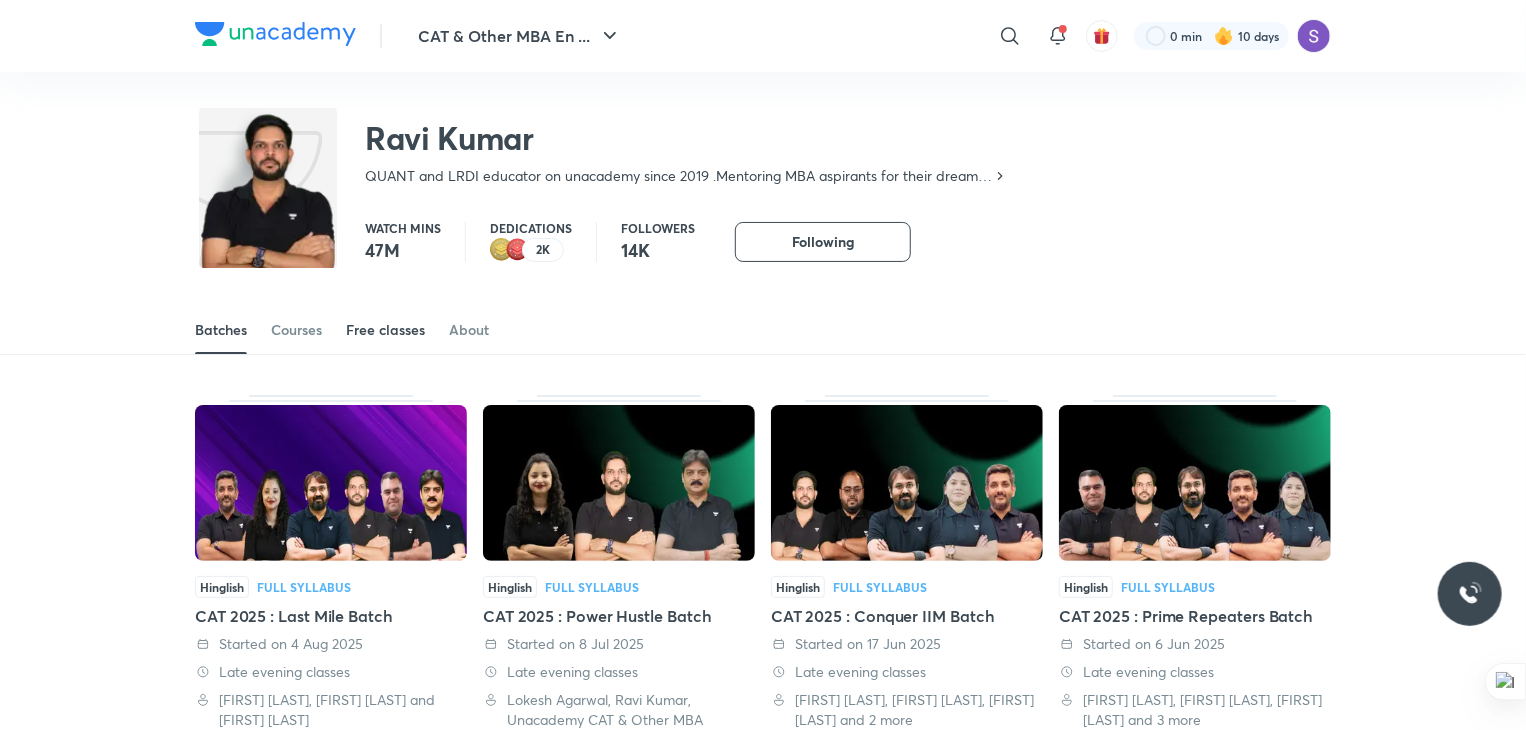 click on "Free classes" at bounding box center (385, 330) 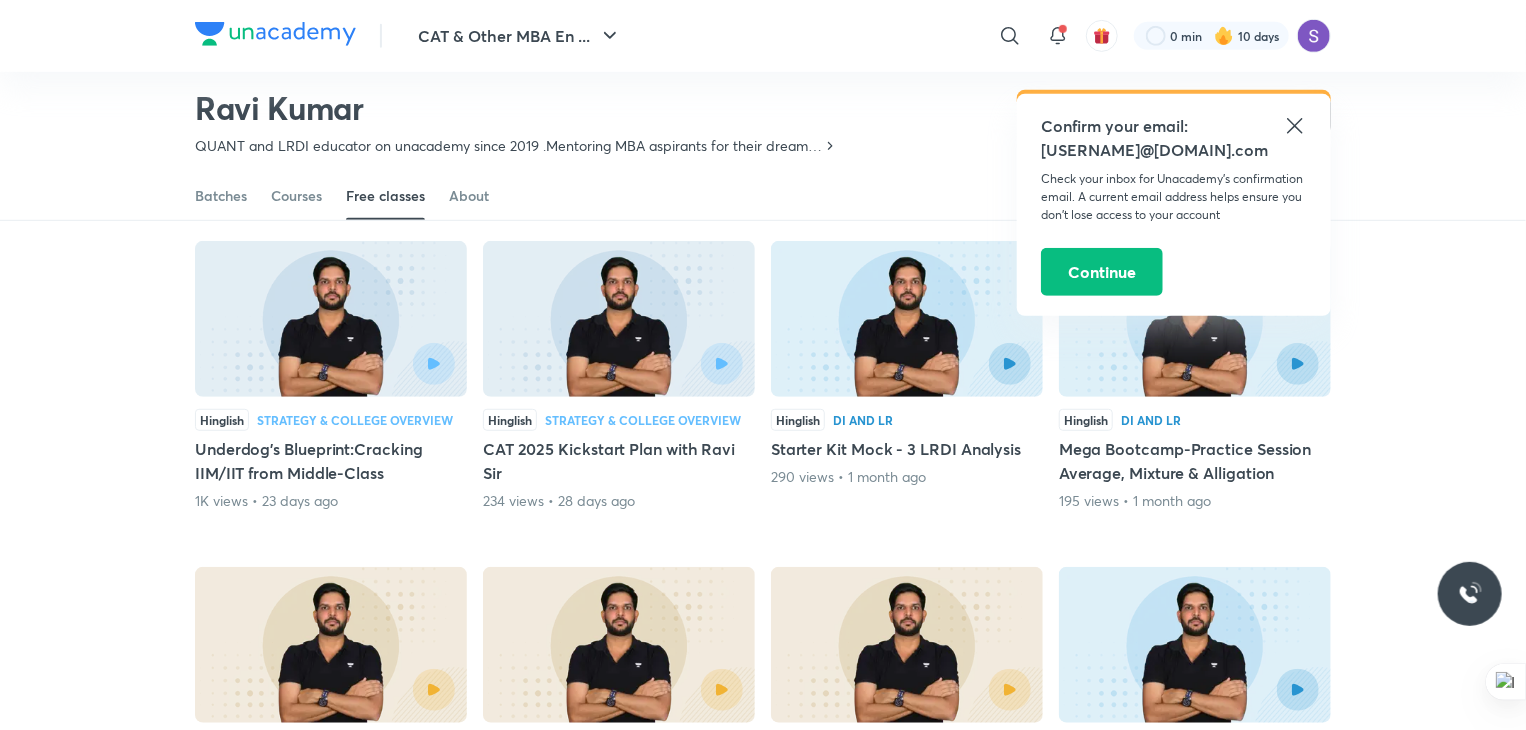 scroll, scrollTop: 460, scrollLeft: 0, axis: vertical 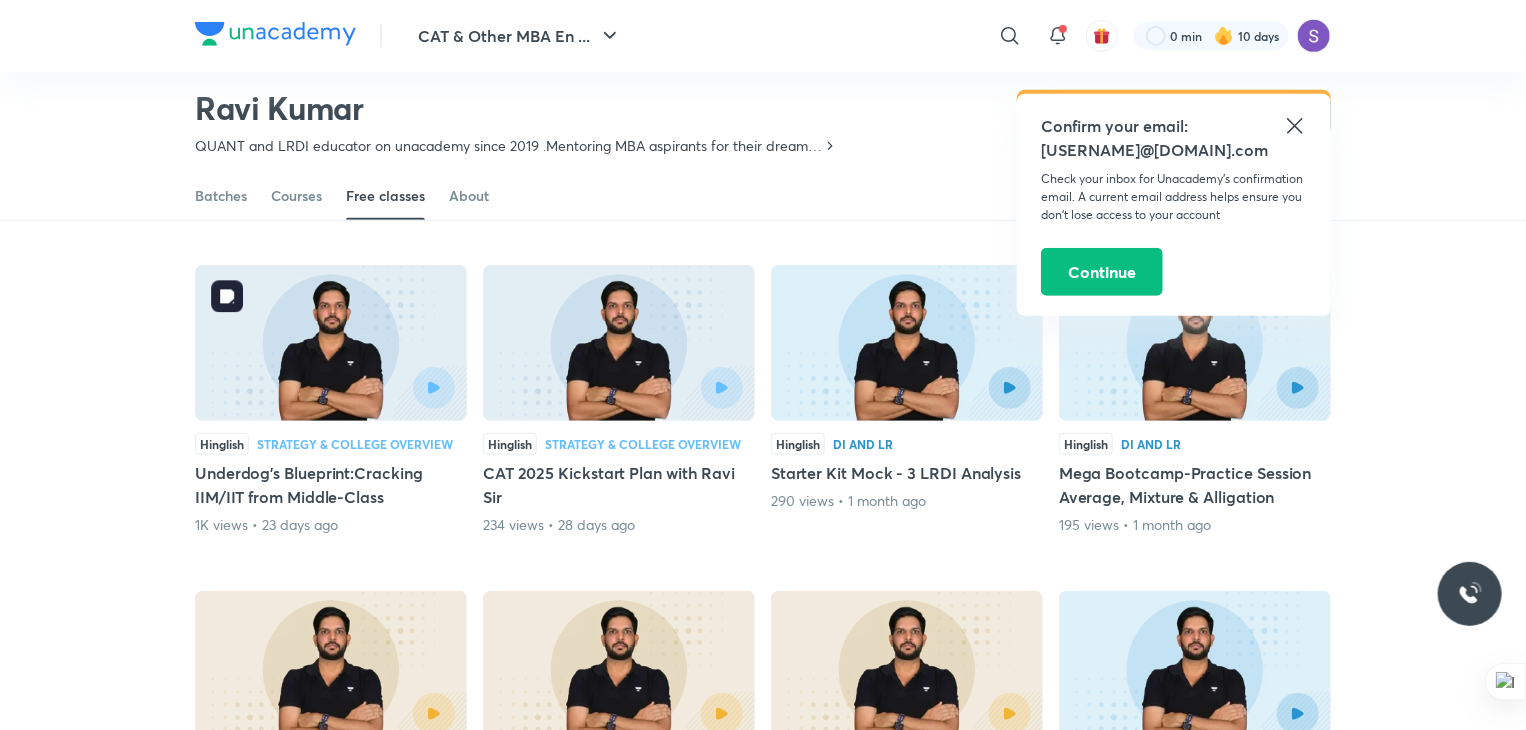 click at bounding box center [331, 343] 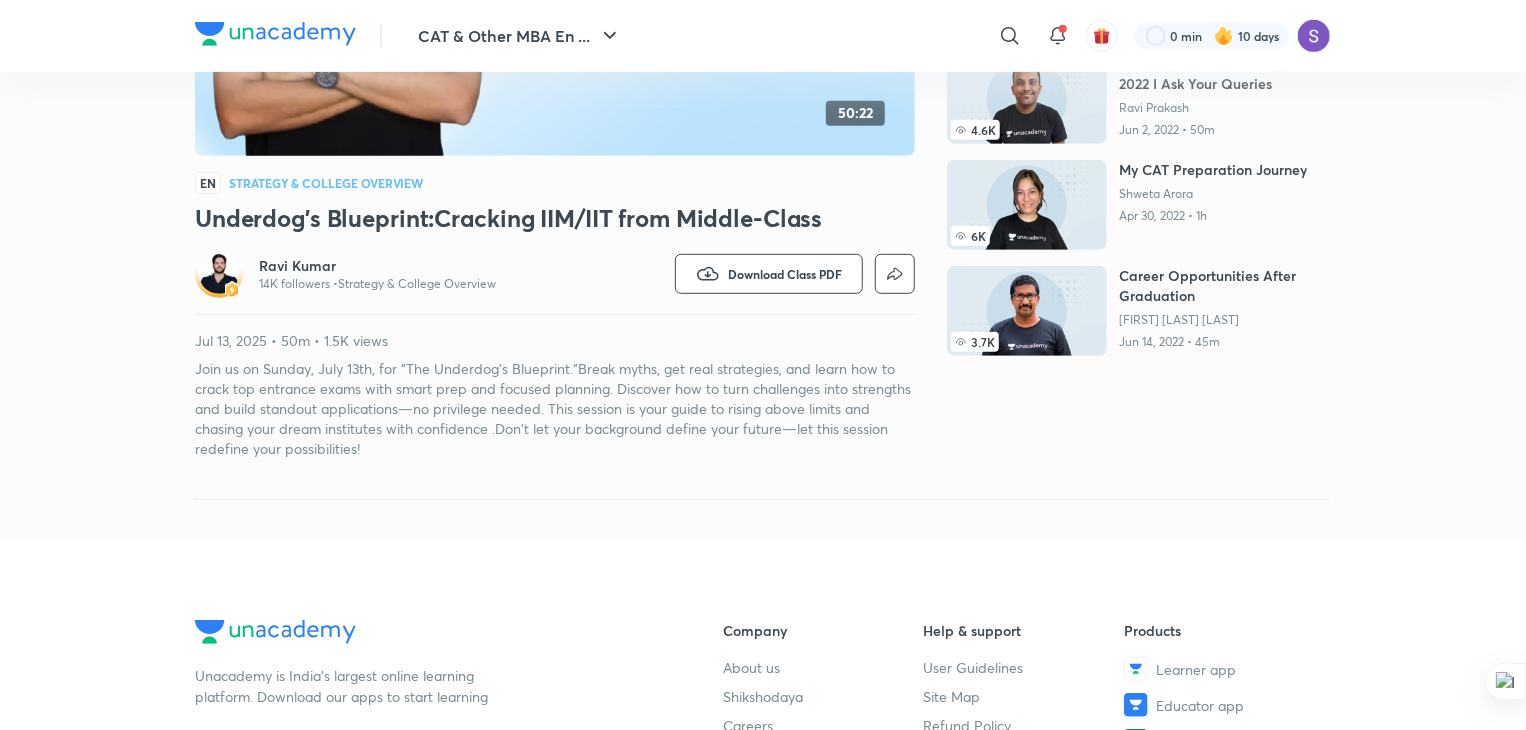 scroll, scrollTop: 0, scrollLeft: 0, axis: both 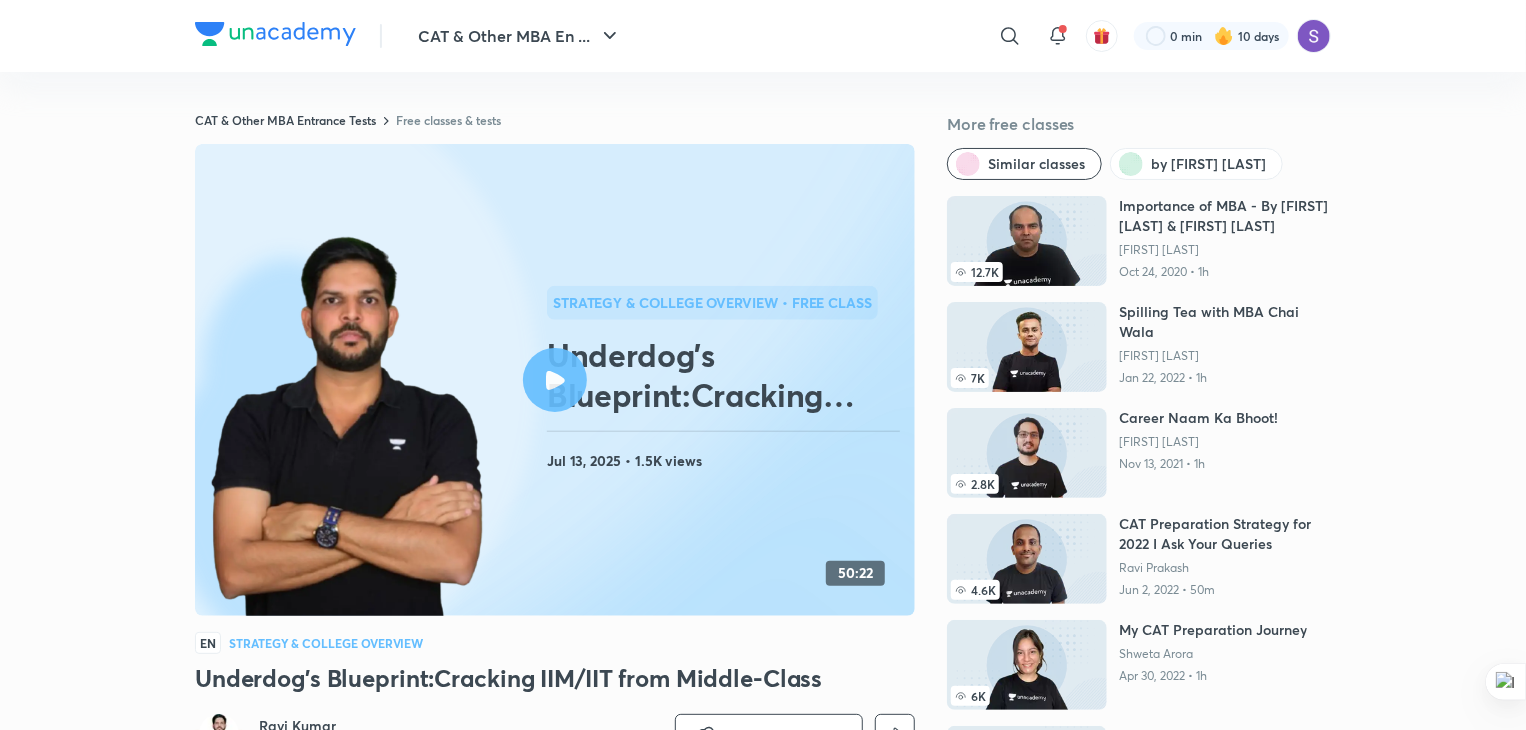 click on "Underdog’s Blueprint:Cracking IIM/IIT from Middle-Class" at bounding box center (727, 375) 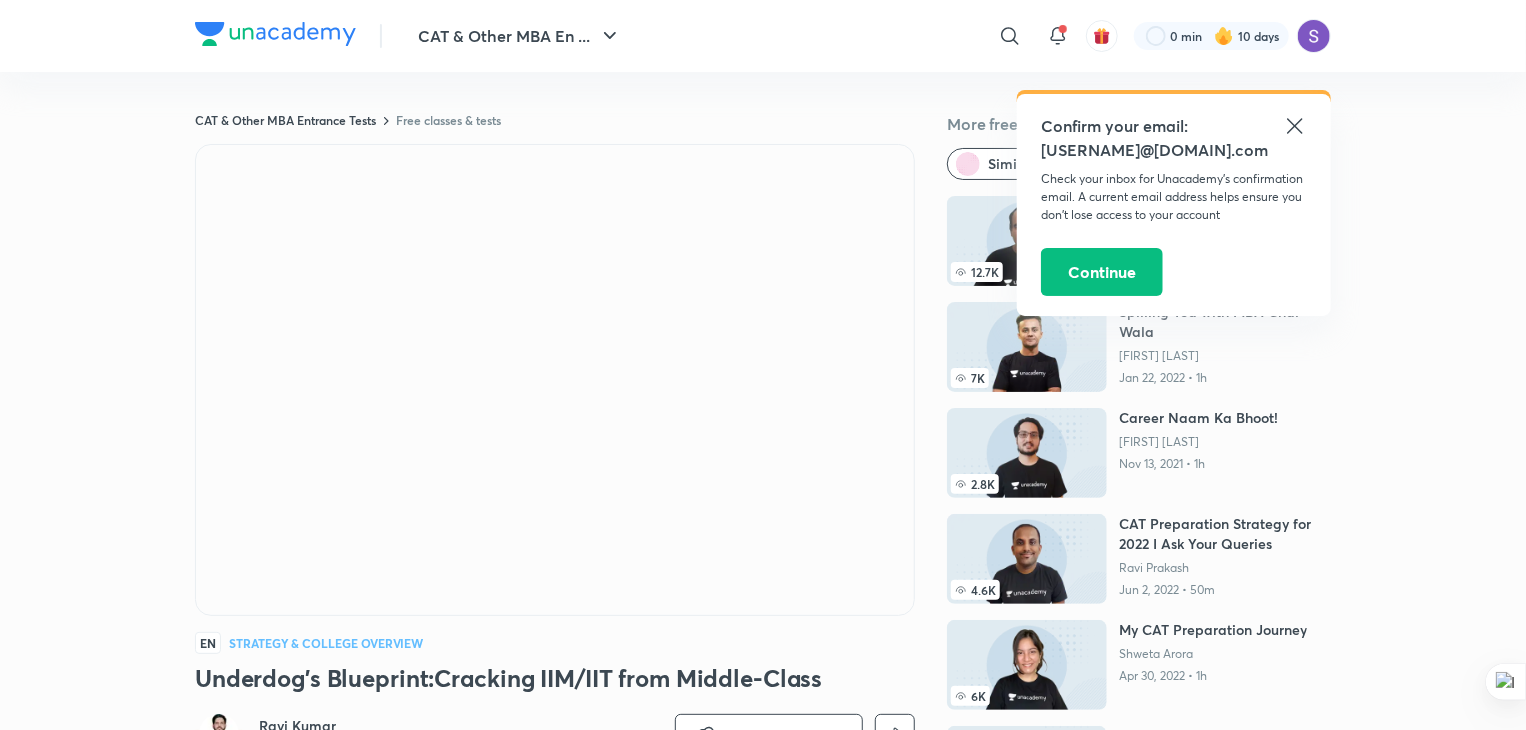 click 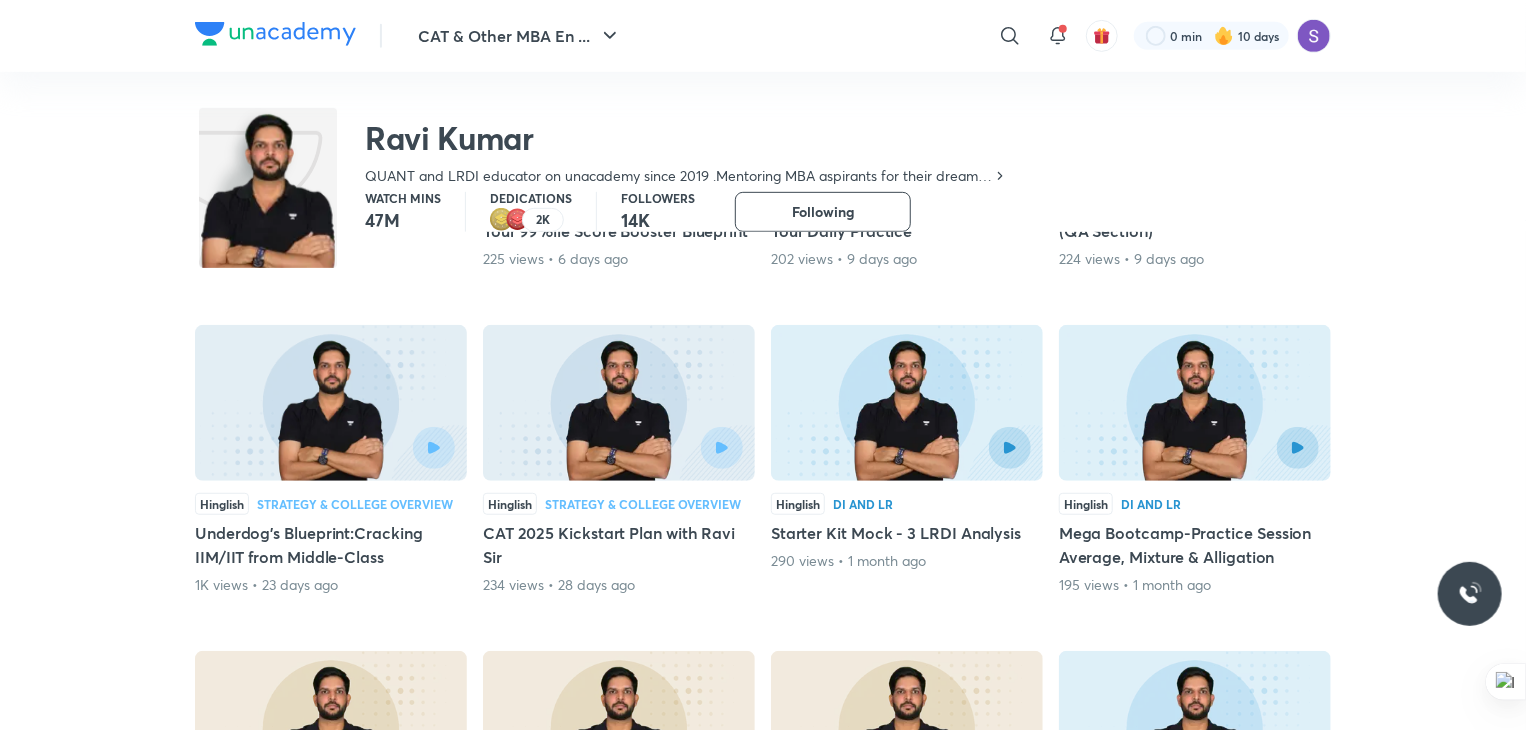 scroll, scrollTop: 0, scrollLeft: 0, axis: both 